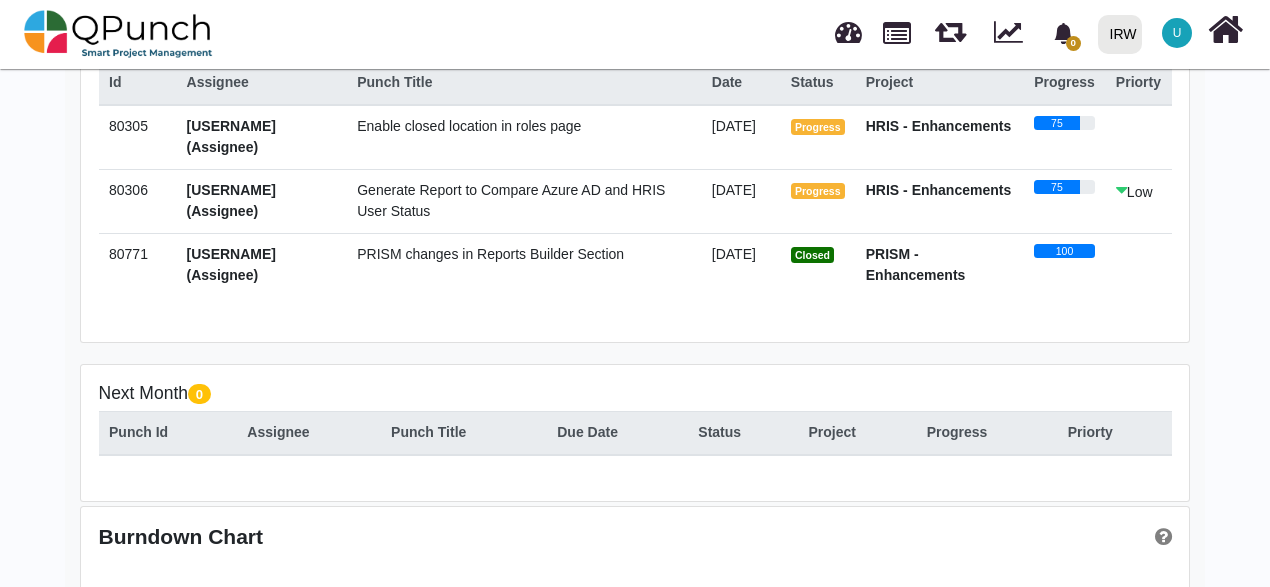 scroll, scrollTop: 500, scrollLeft: 0, axis: vertical 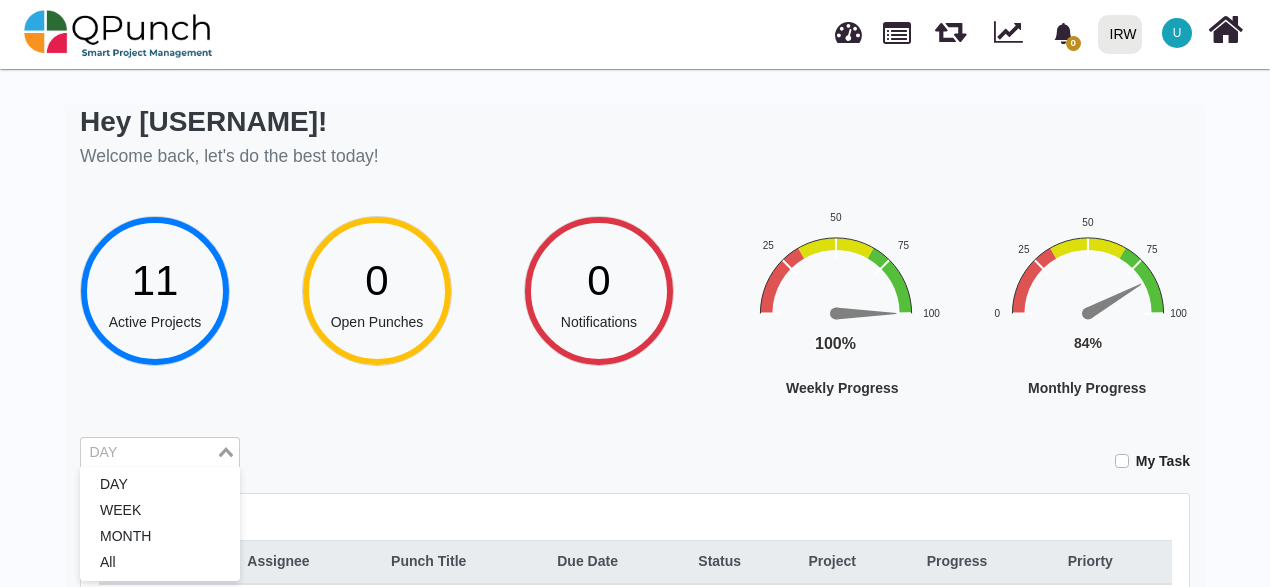 click 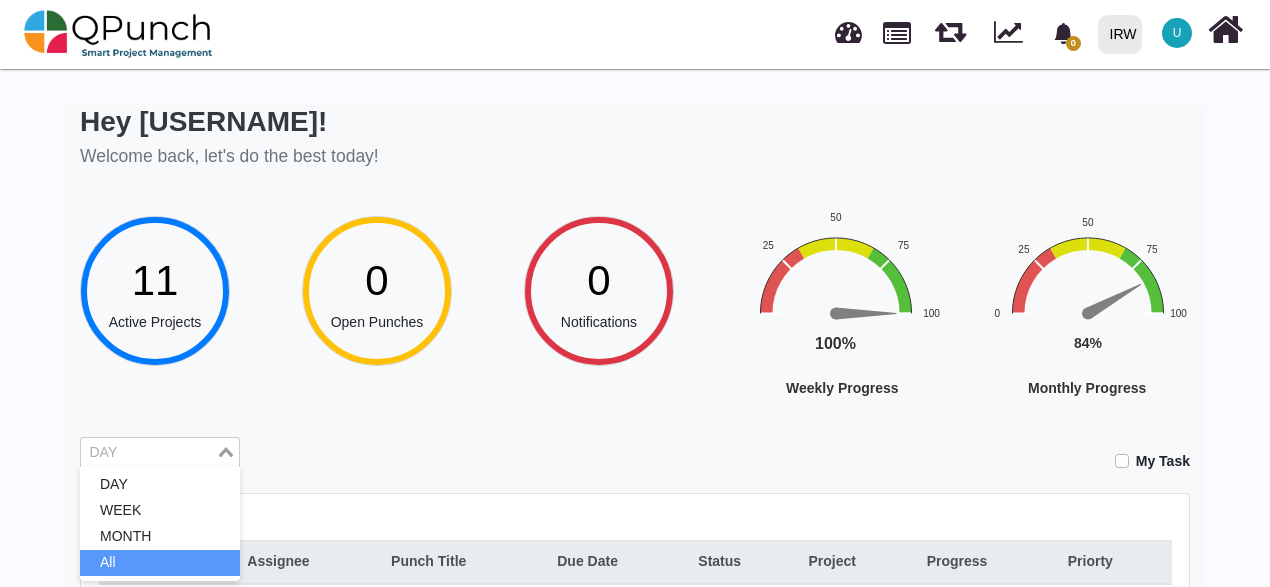 click on "All" at bounding box center [160, 563] 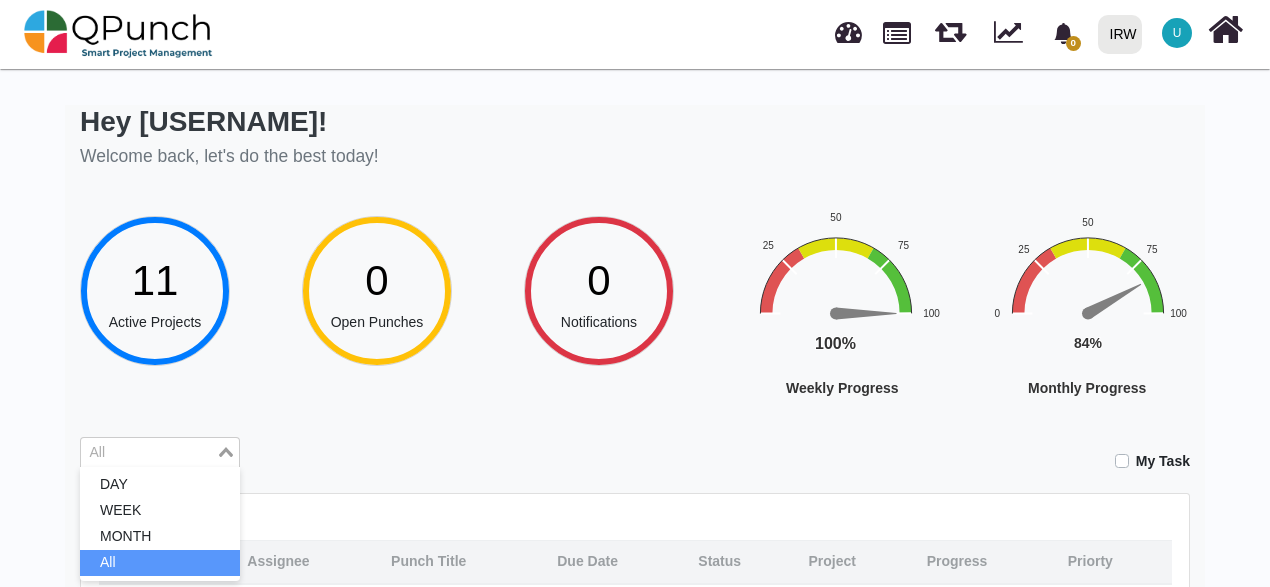 click on "All" at bounding box center (148, 451) 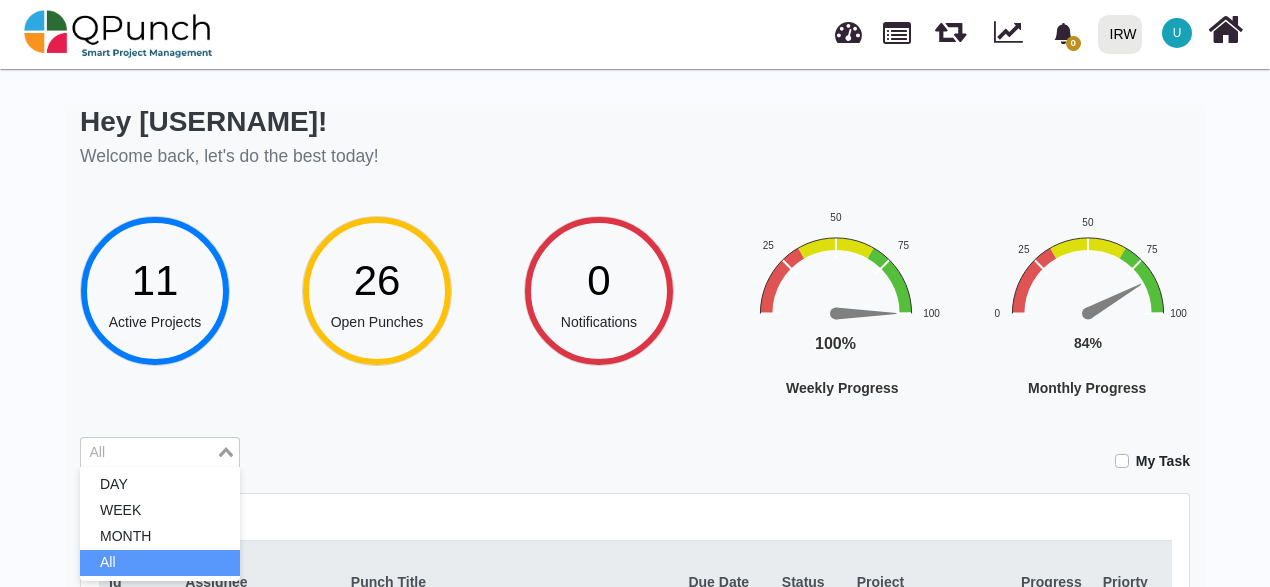 click on "All" at bounding box center (160, 563) 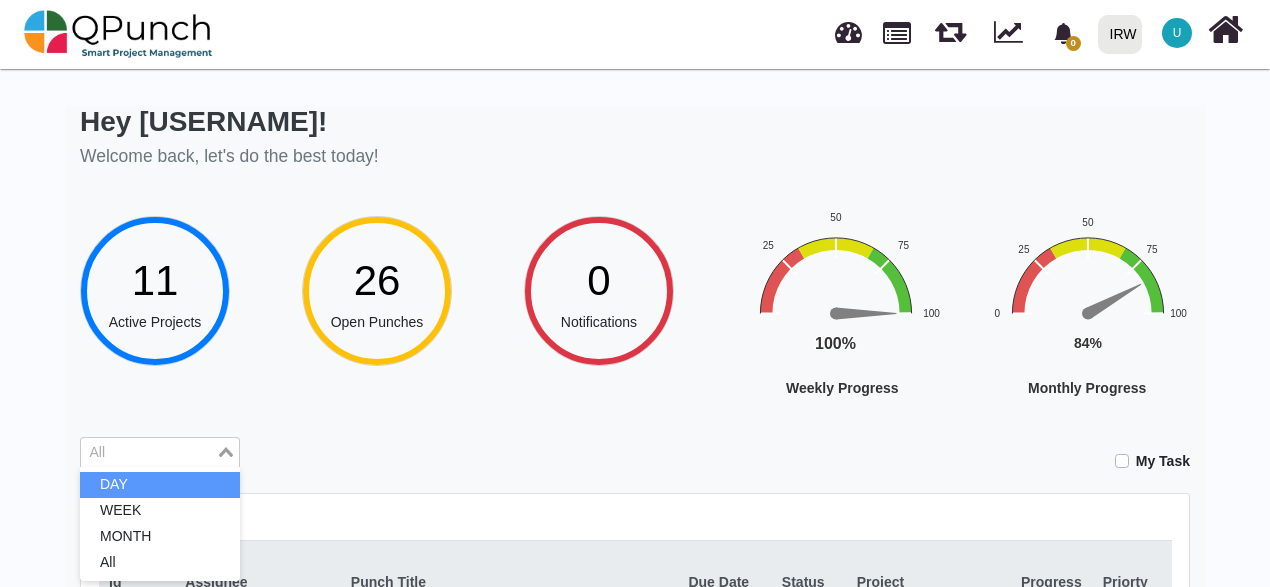 click at bounding box center [148, 453] 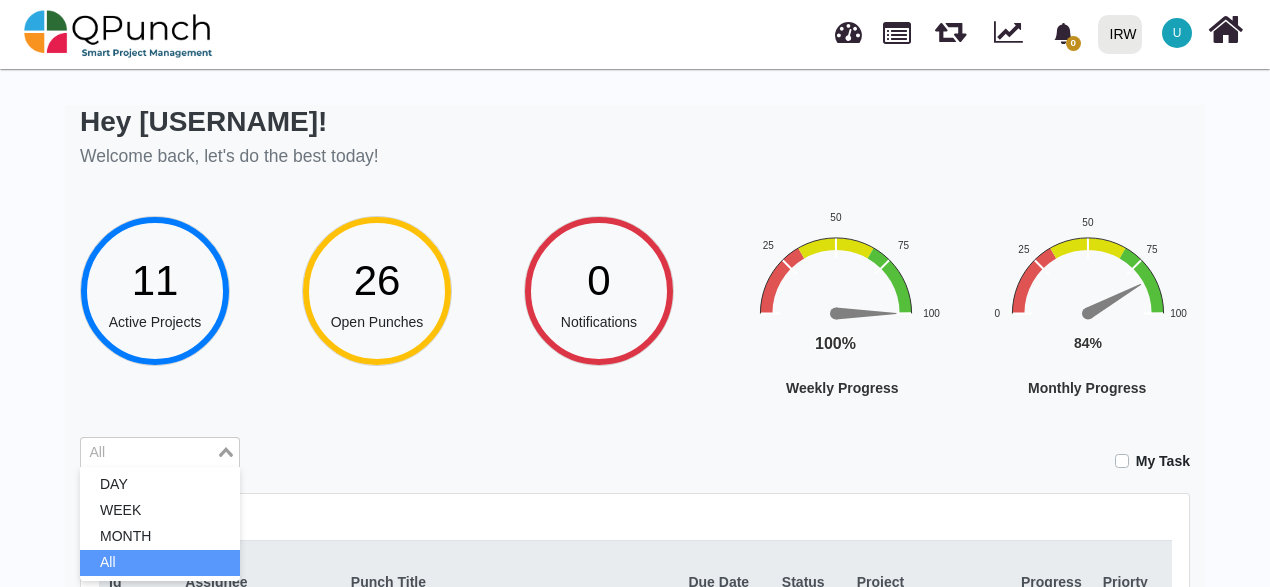 click 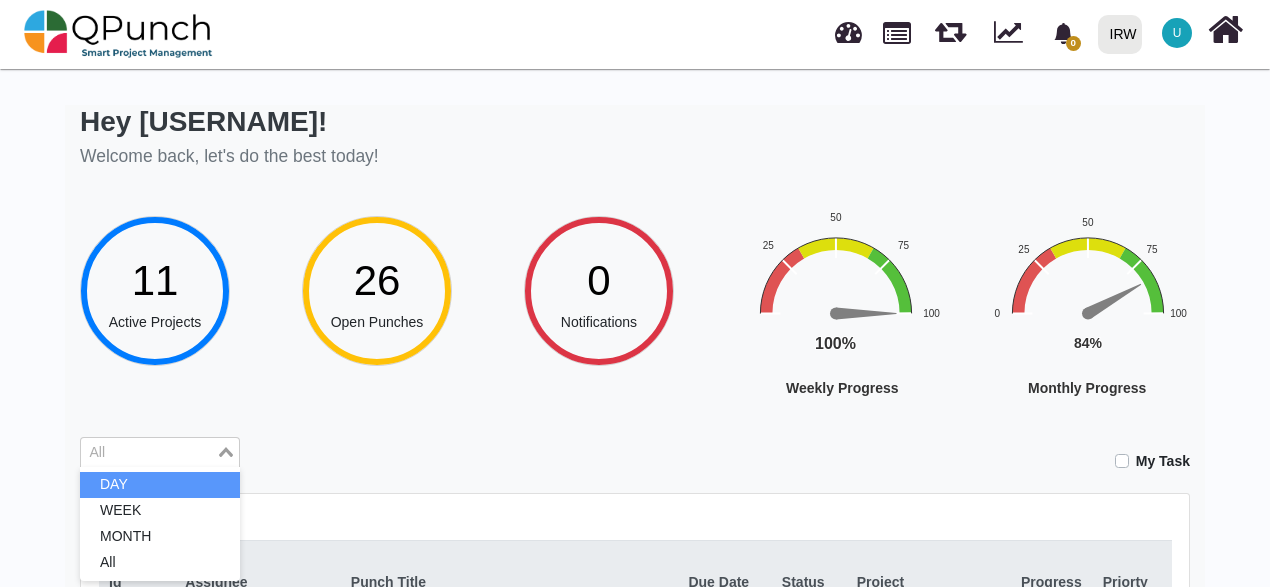 click 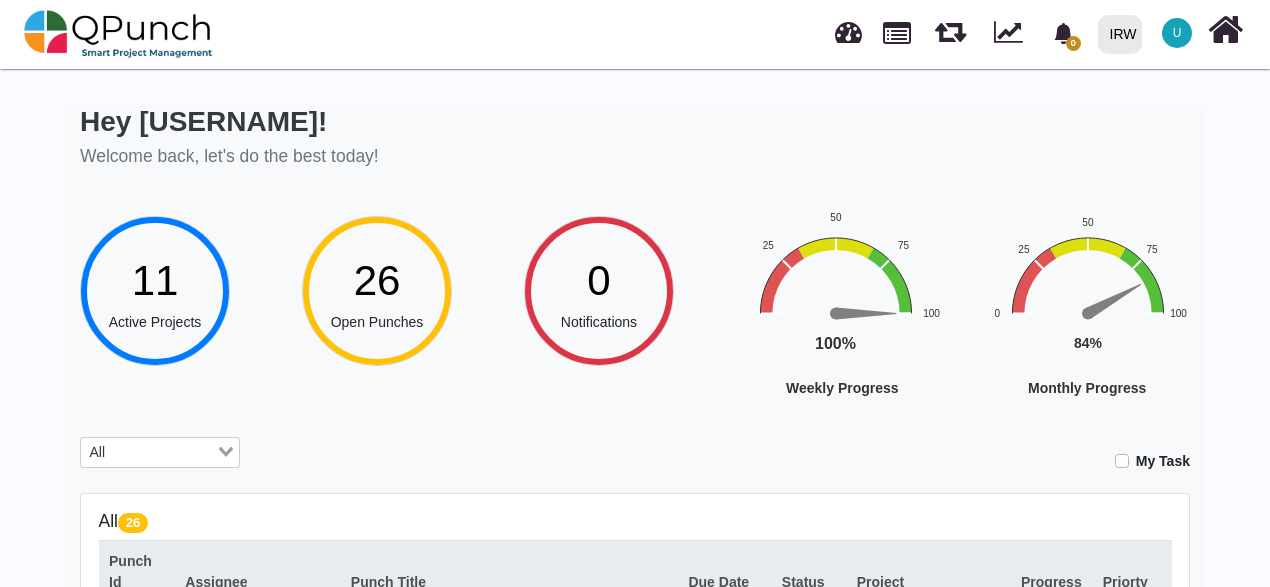click 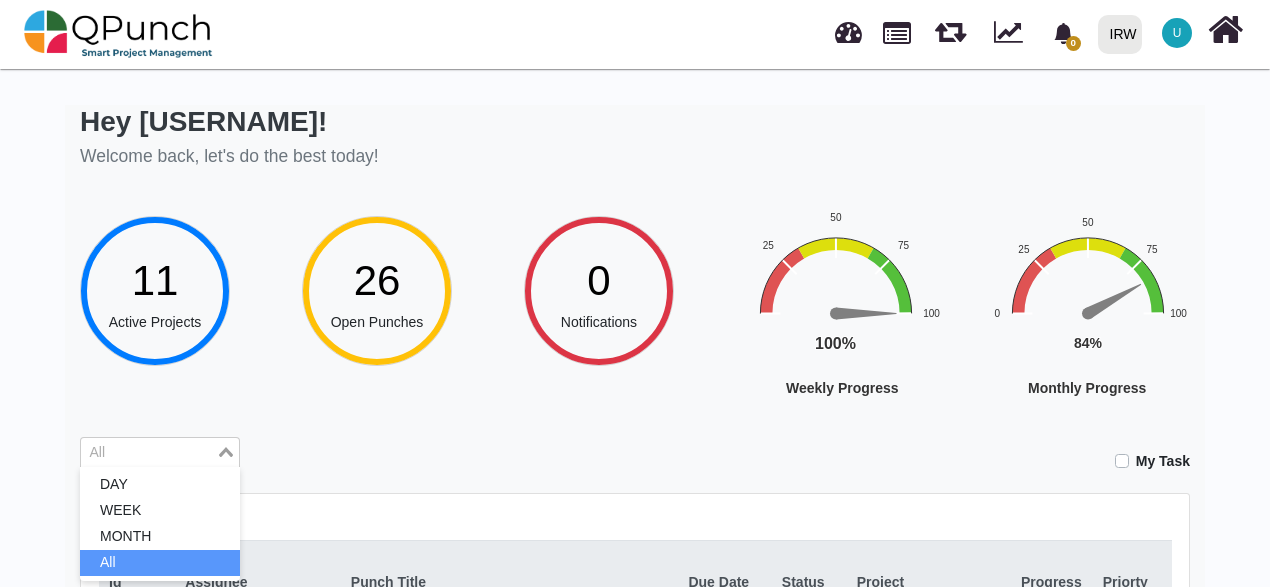 click 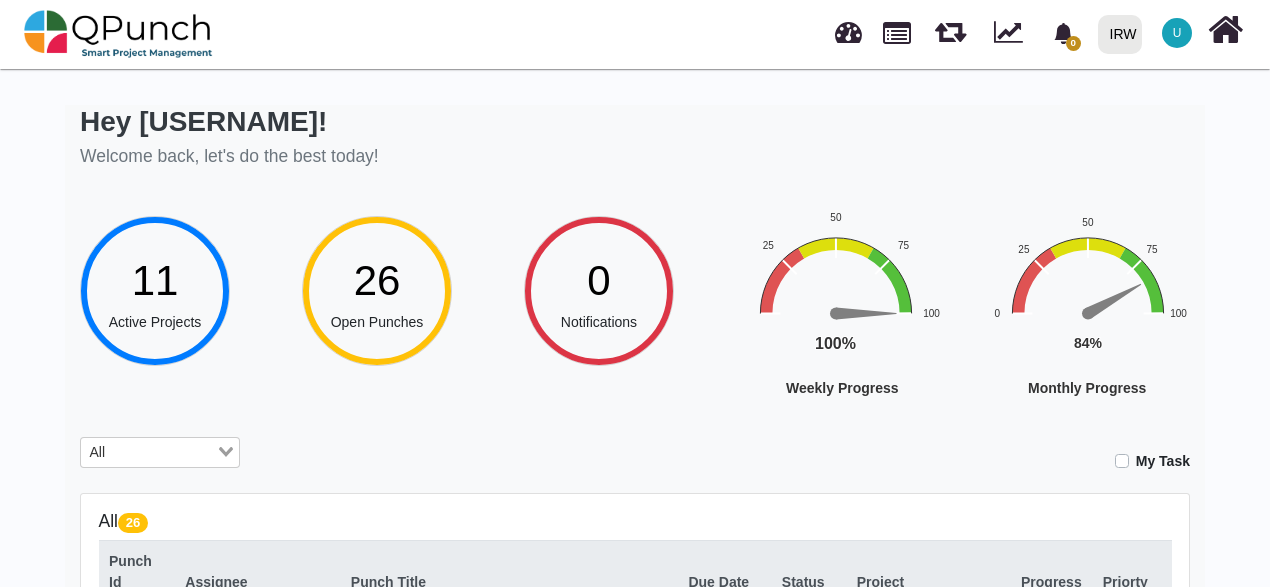 click 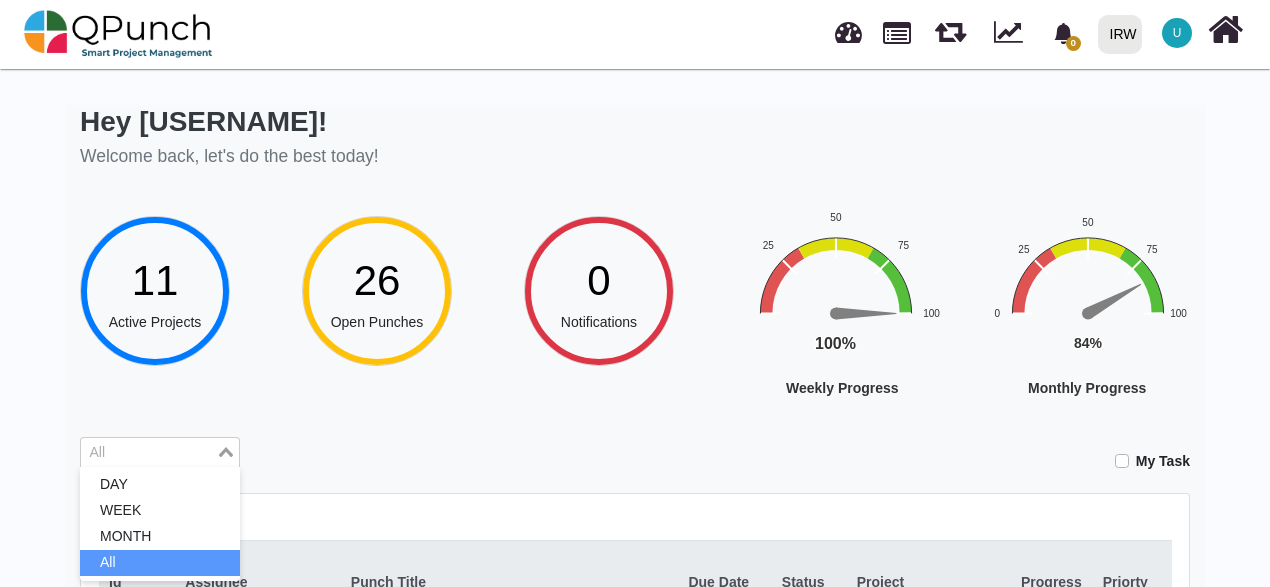 click 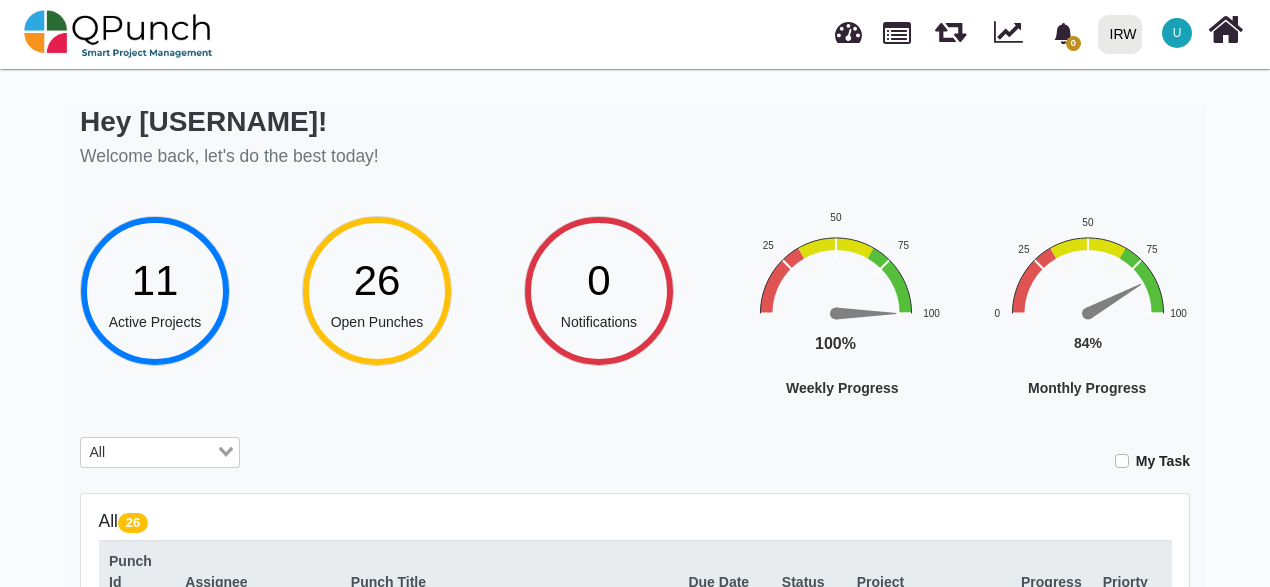 click 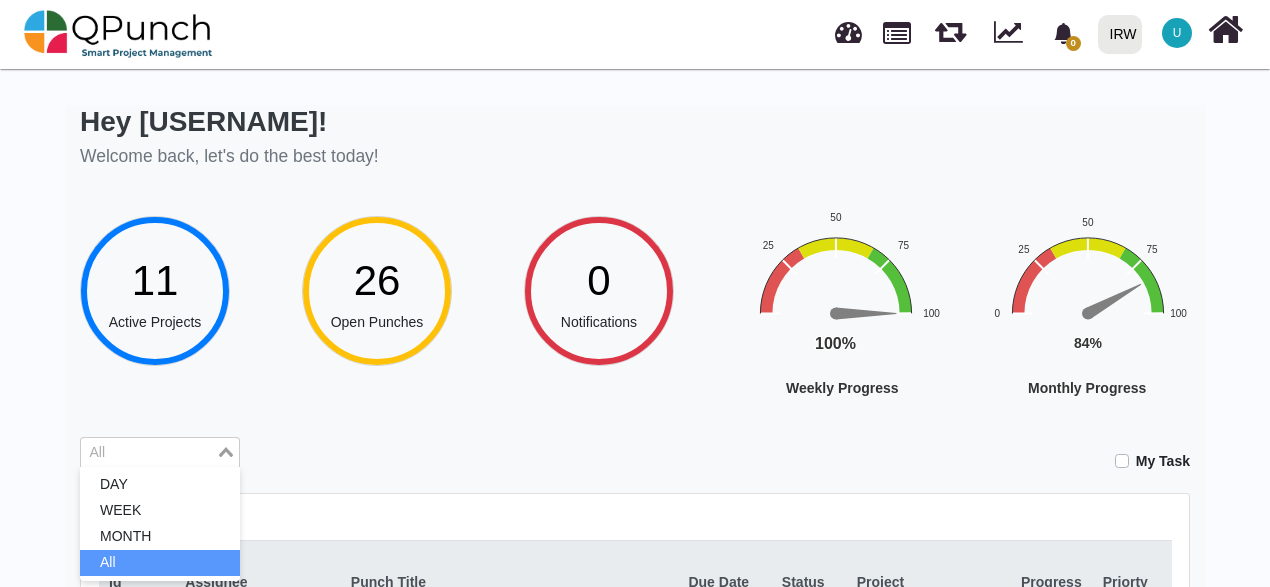 click 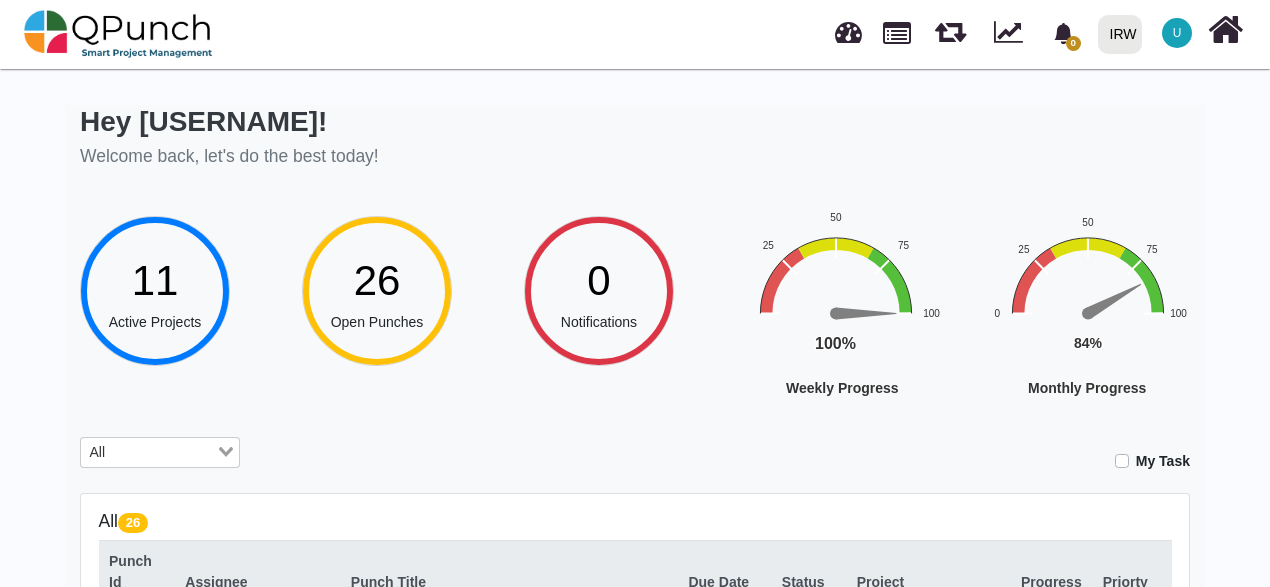 click 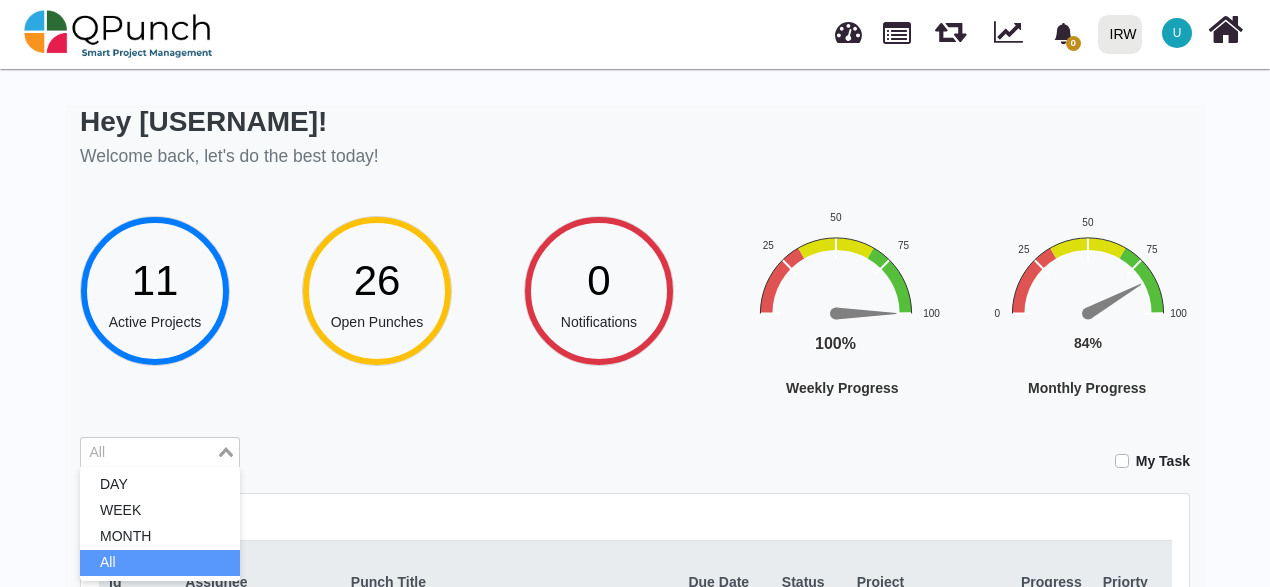click 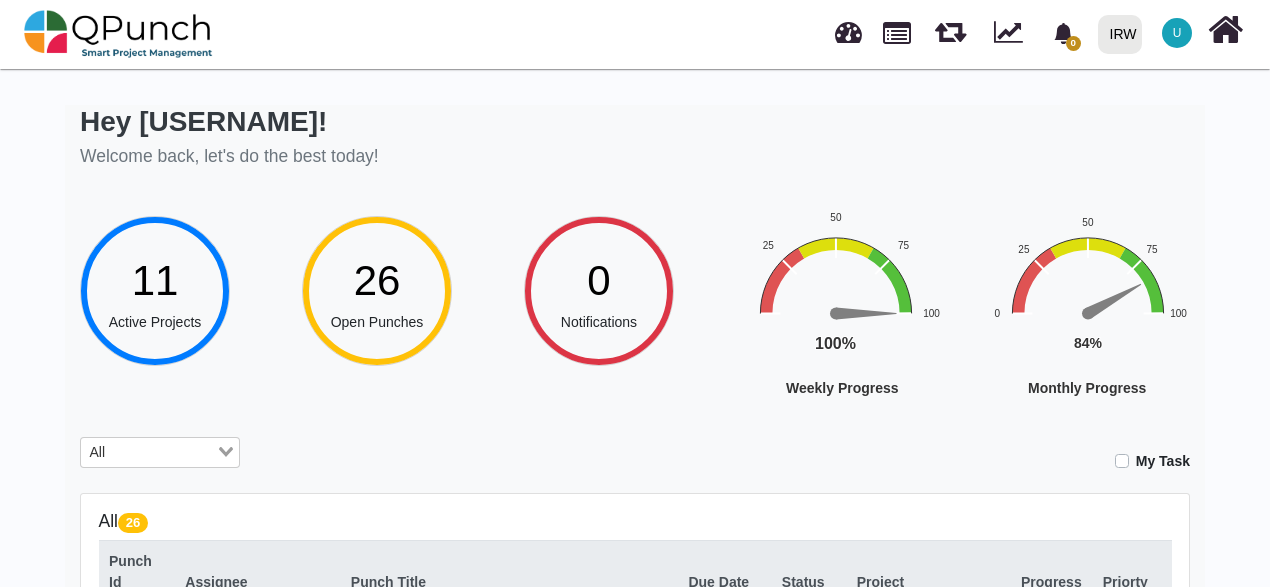 click 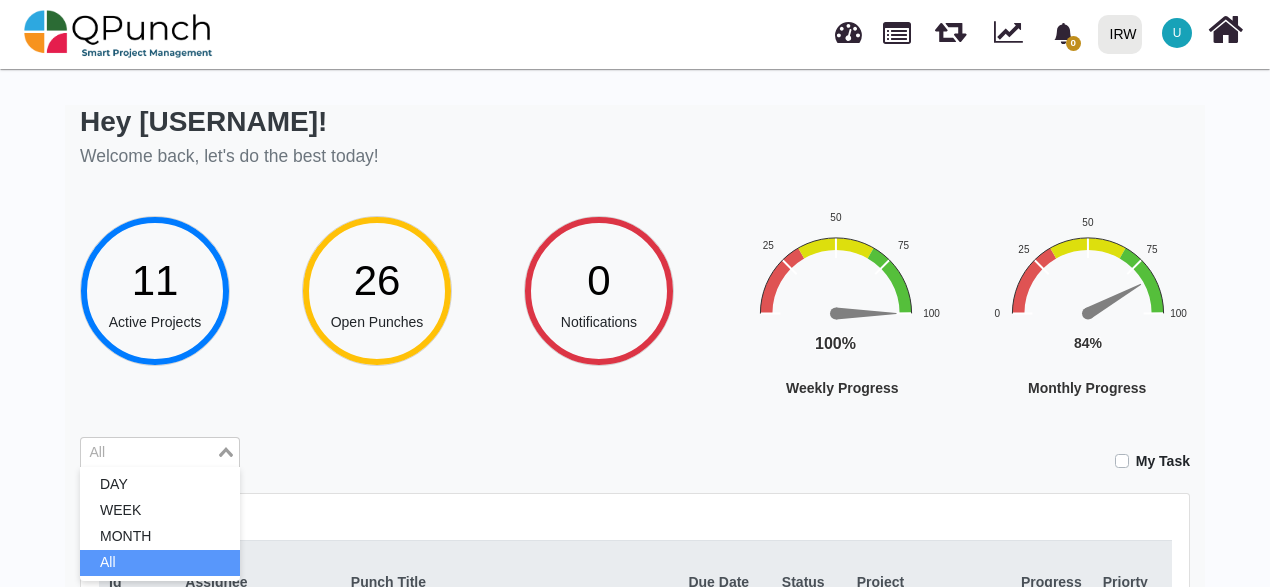 click 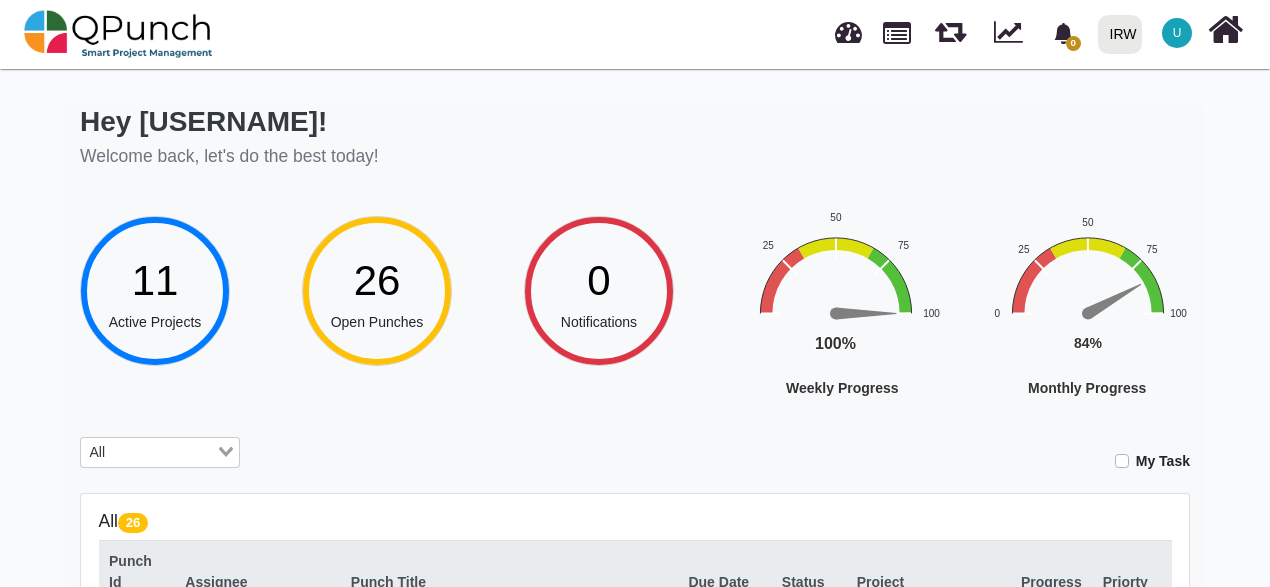 click 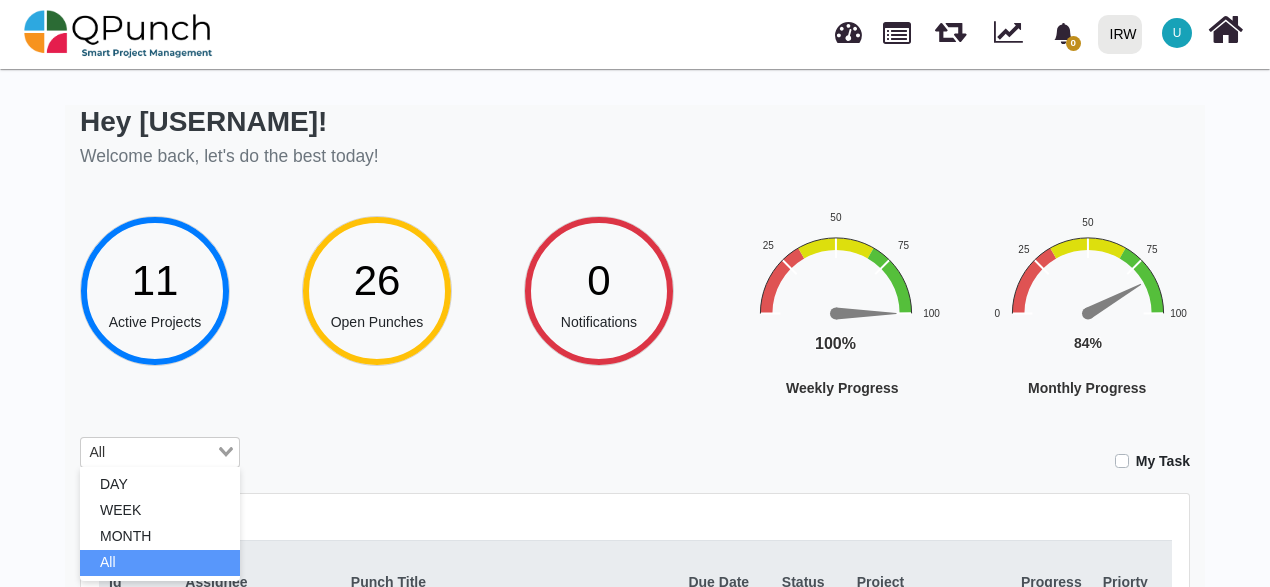 click 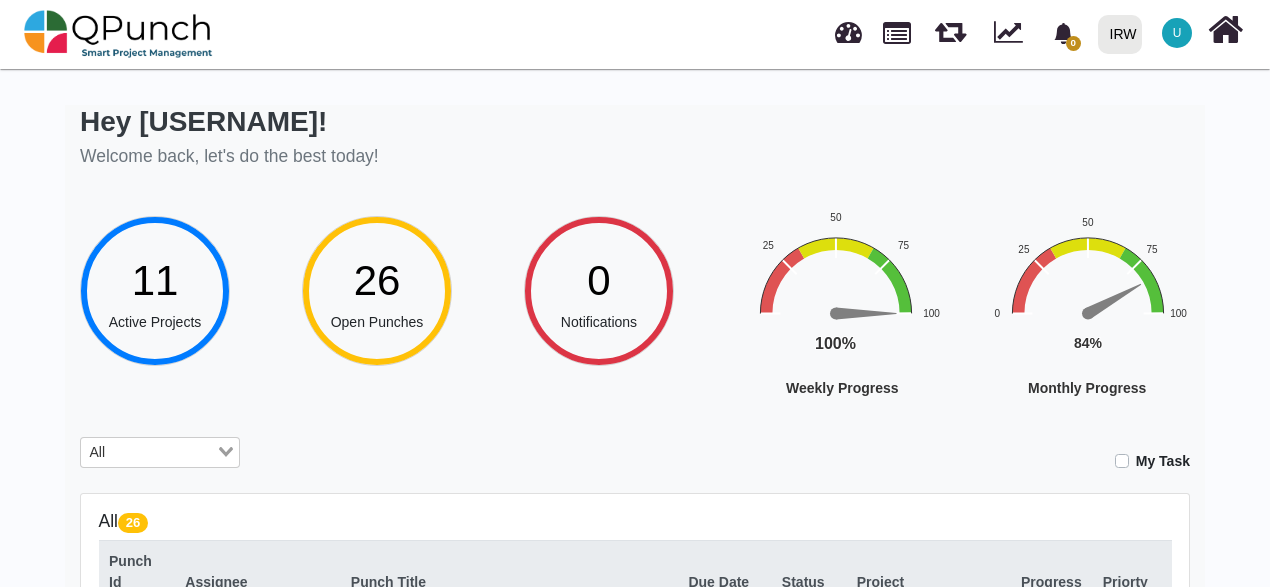 click 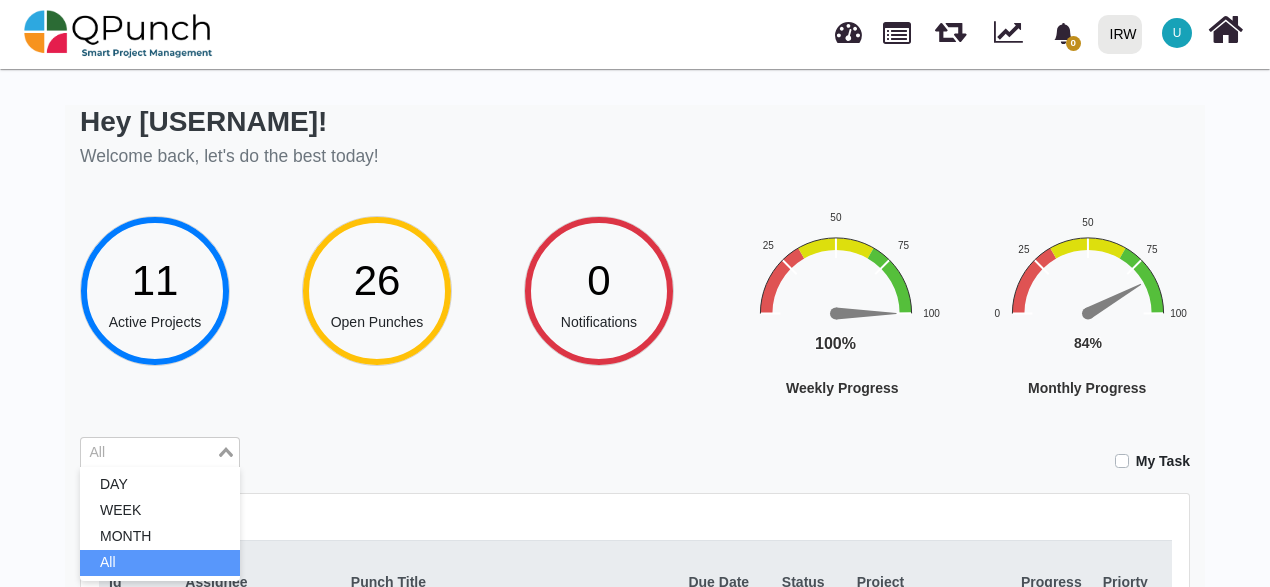 click 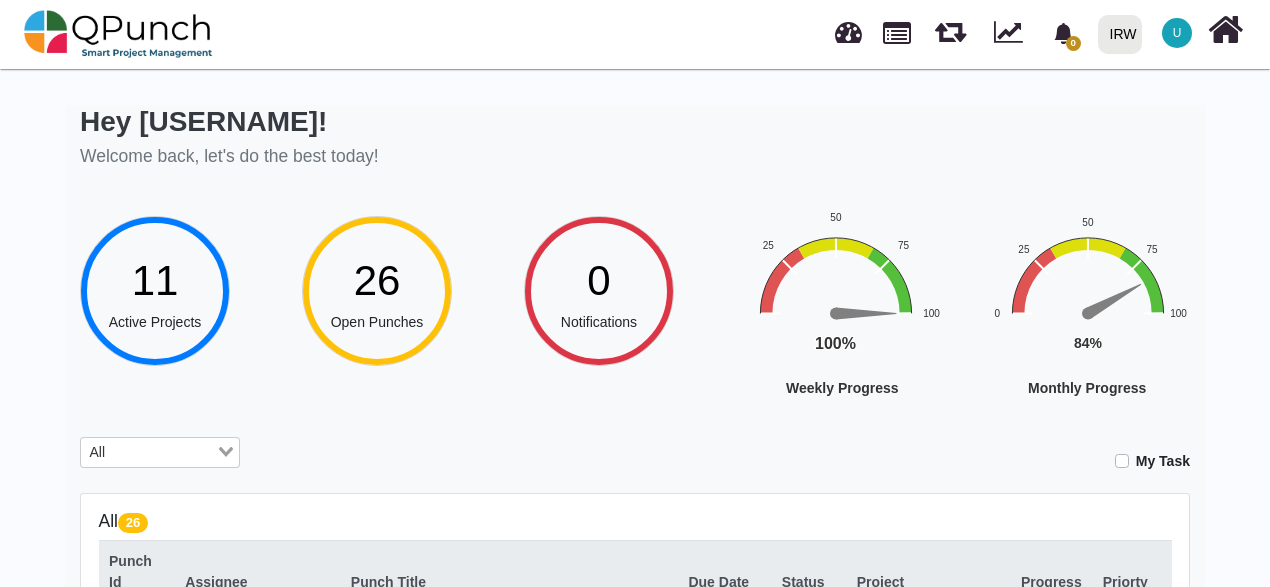 click 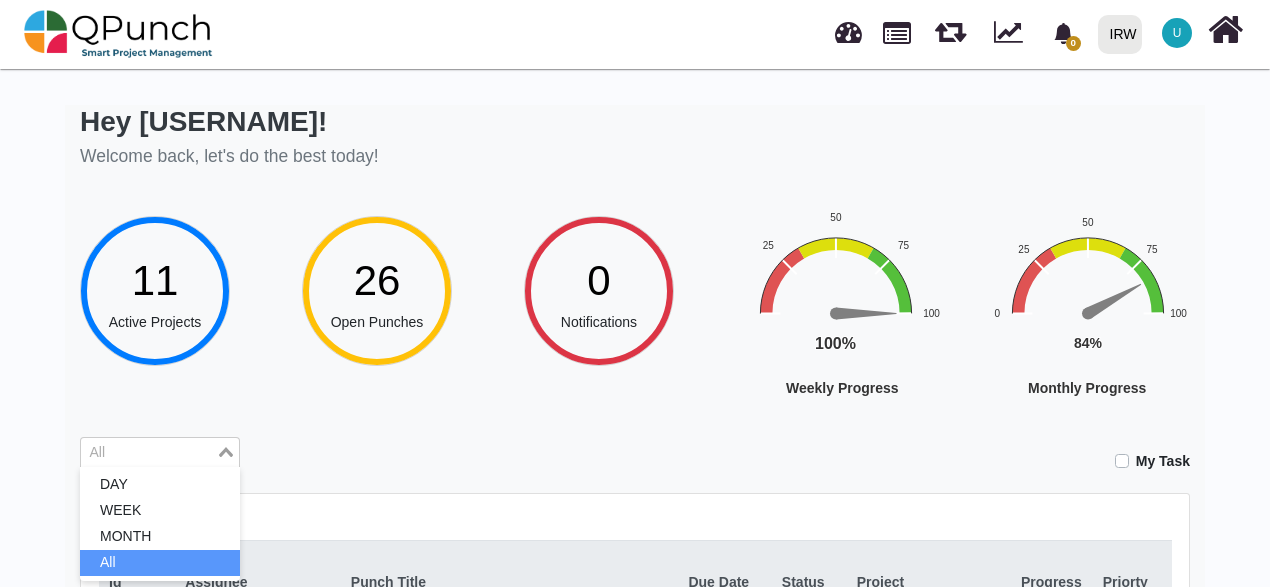 click 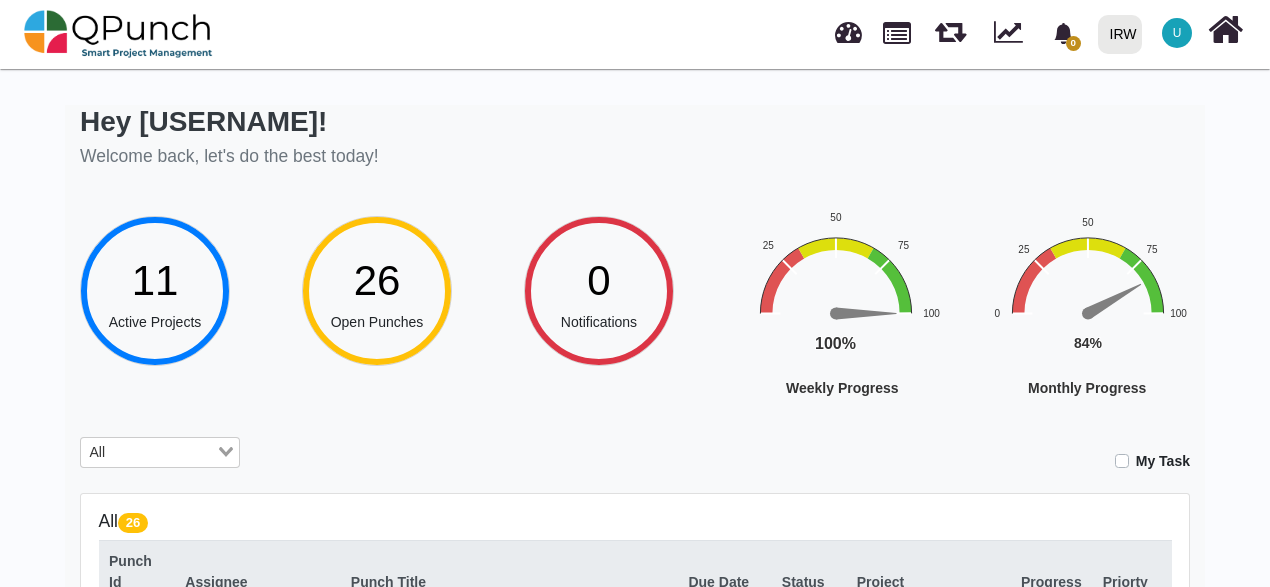 click 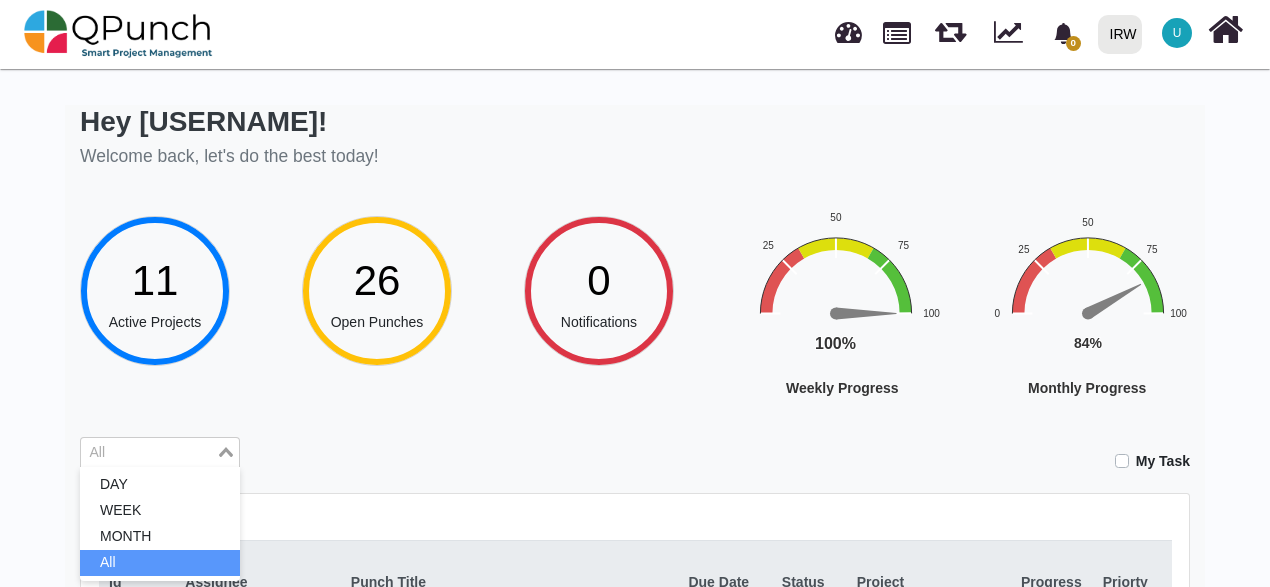 click on "Loading..." at bounding box center (227, 451) 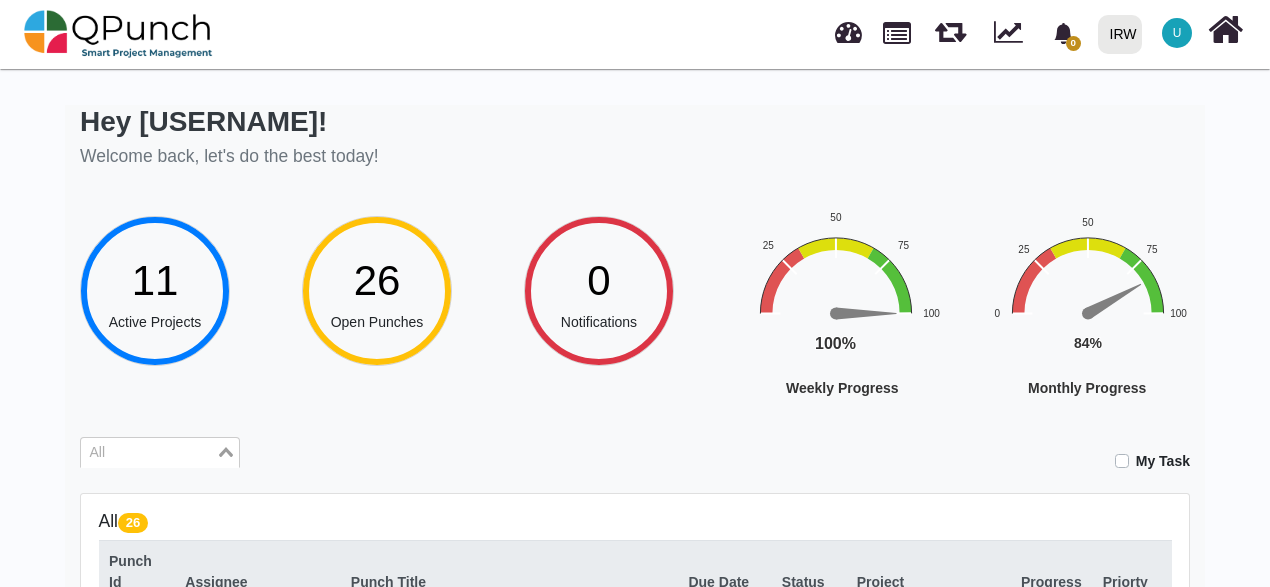 click 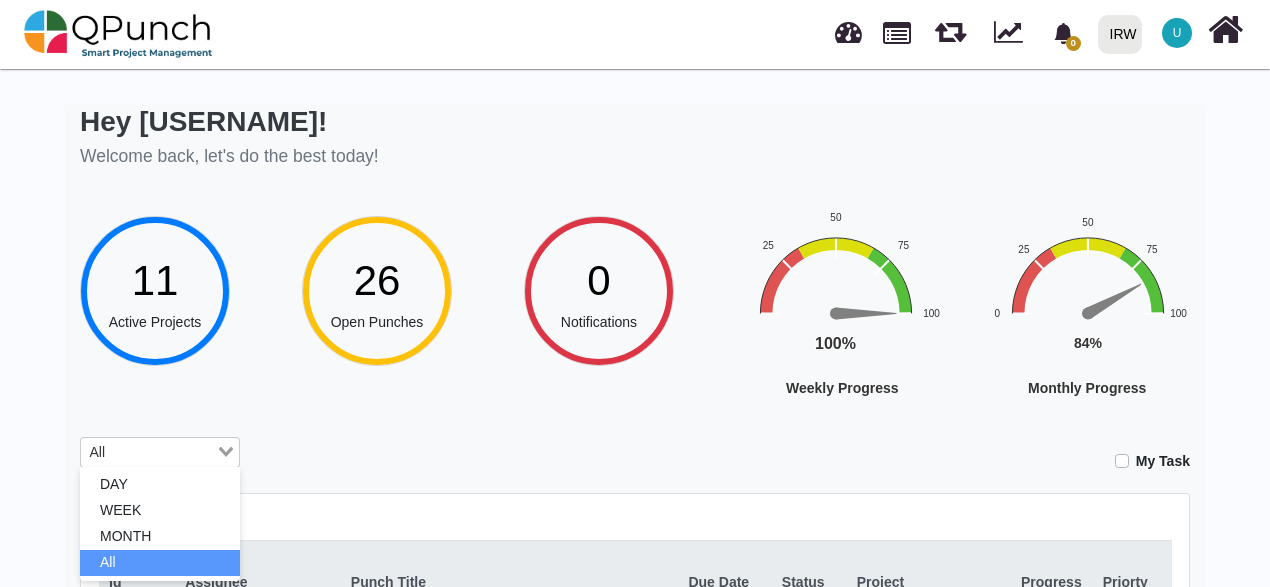 click on "Loading..." at bounding box center (227, 451) 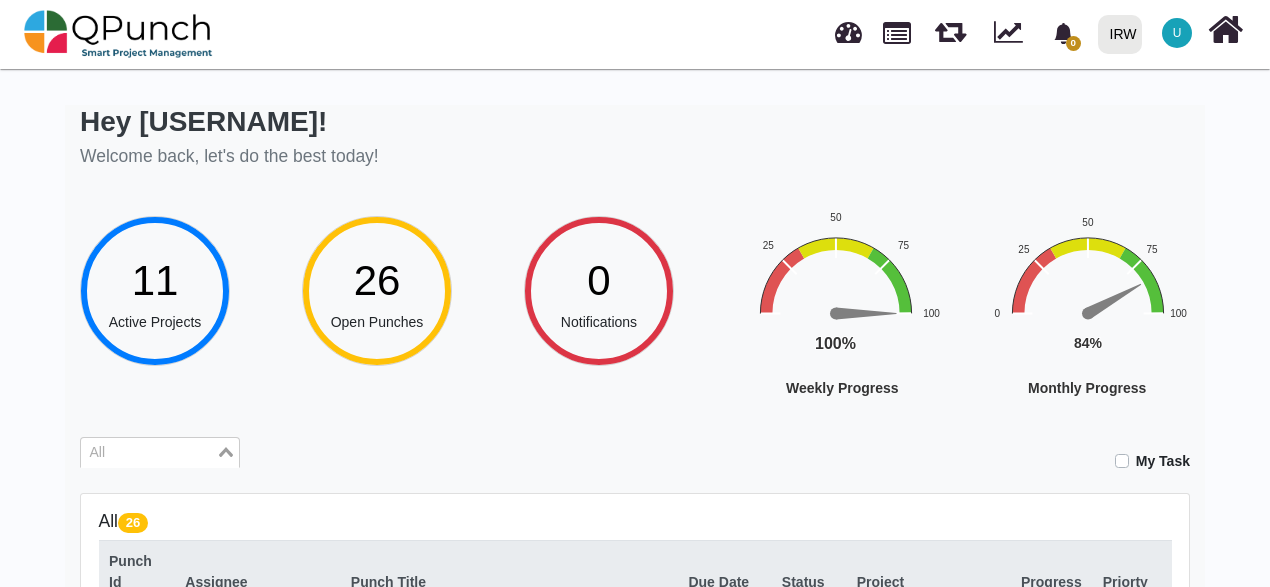 click on "Loading..." at bounding box center (227, 451) 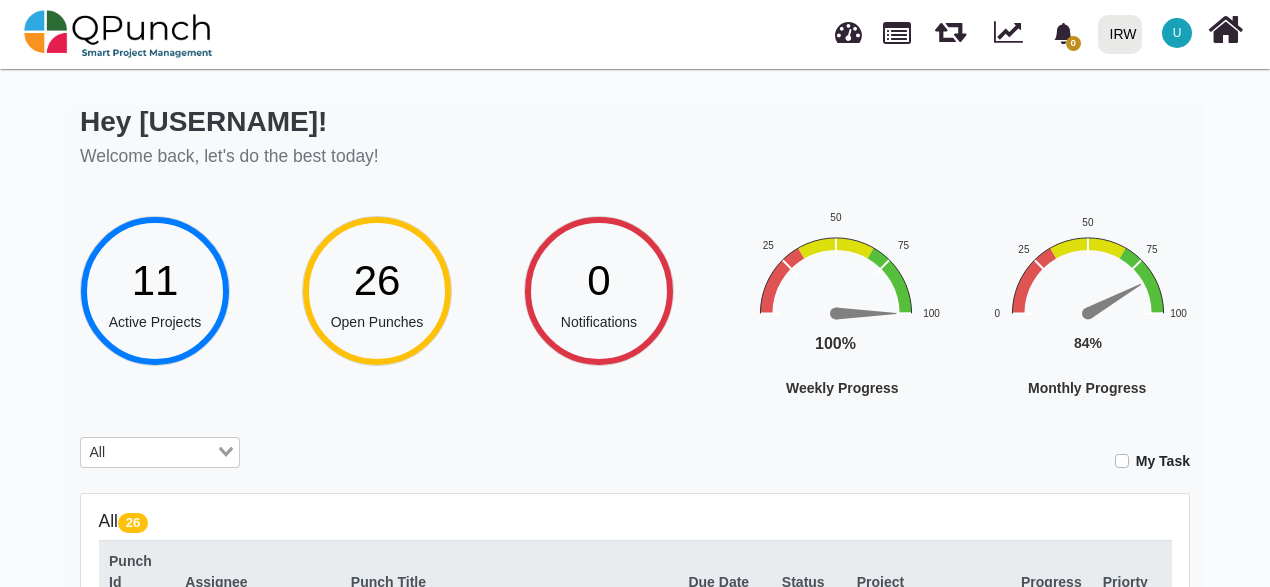 click 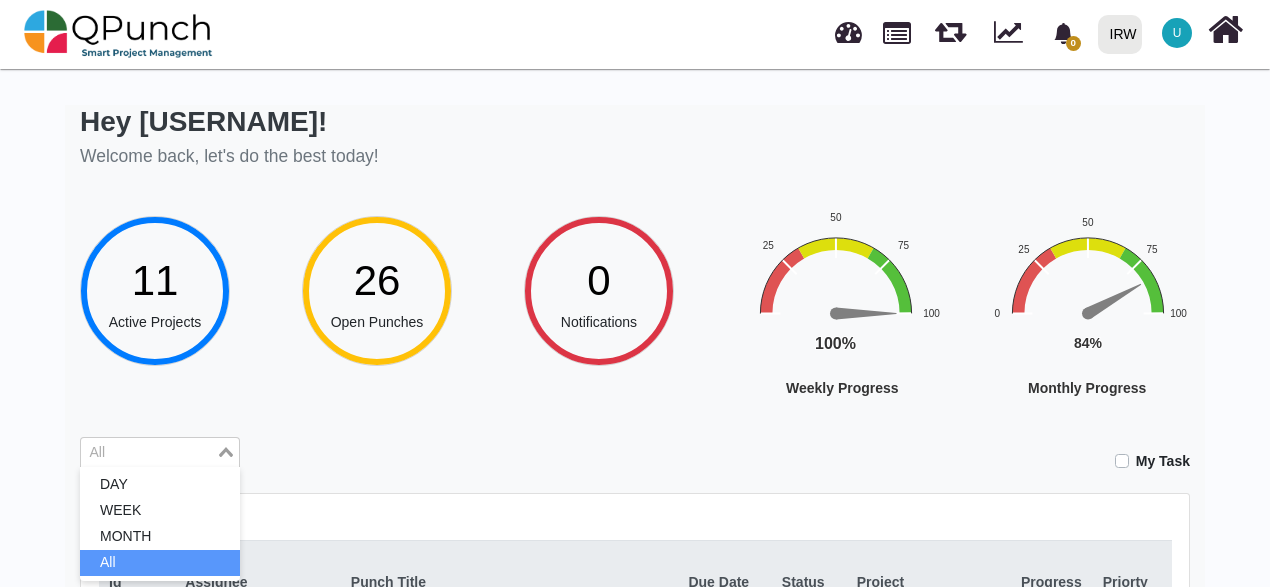 click on "Loading..." at bounding box center (227, 451) 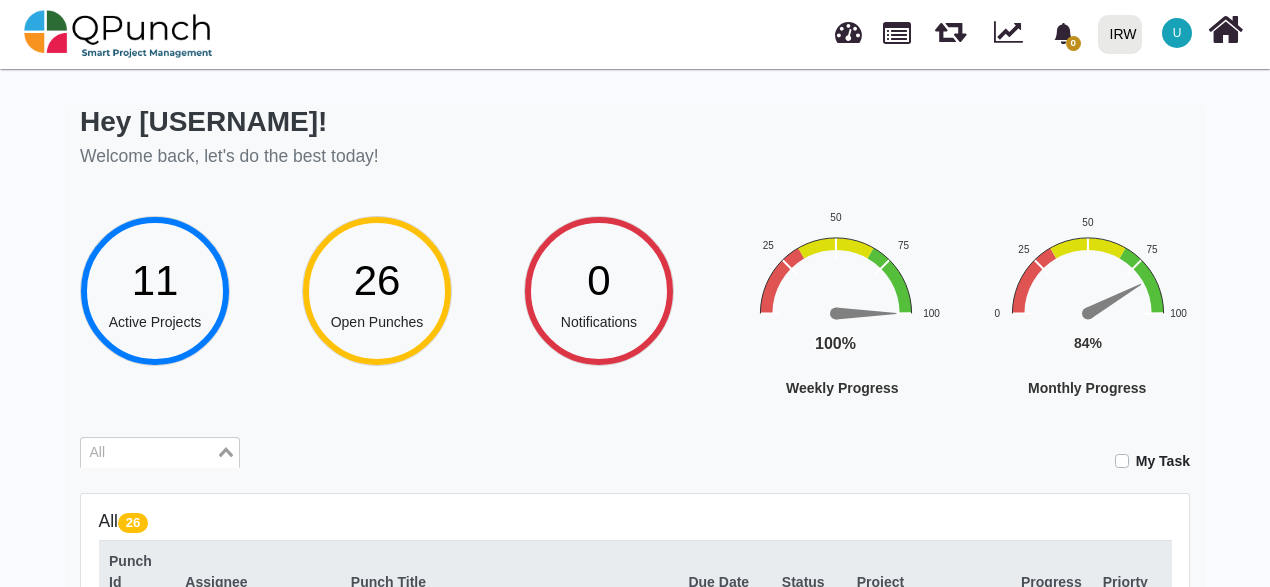 click on "Loading..." at bounding box center [227, 451] 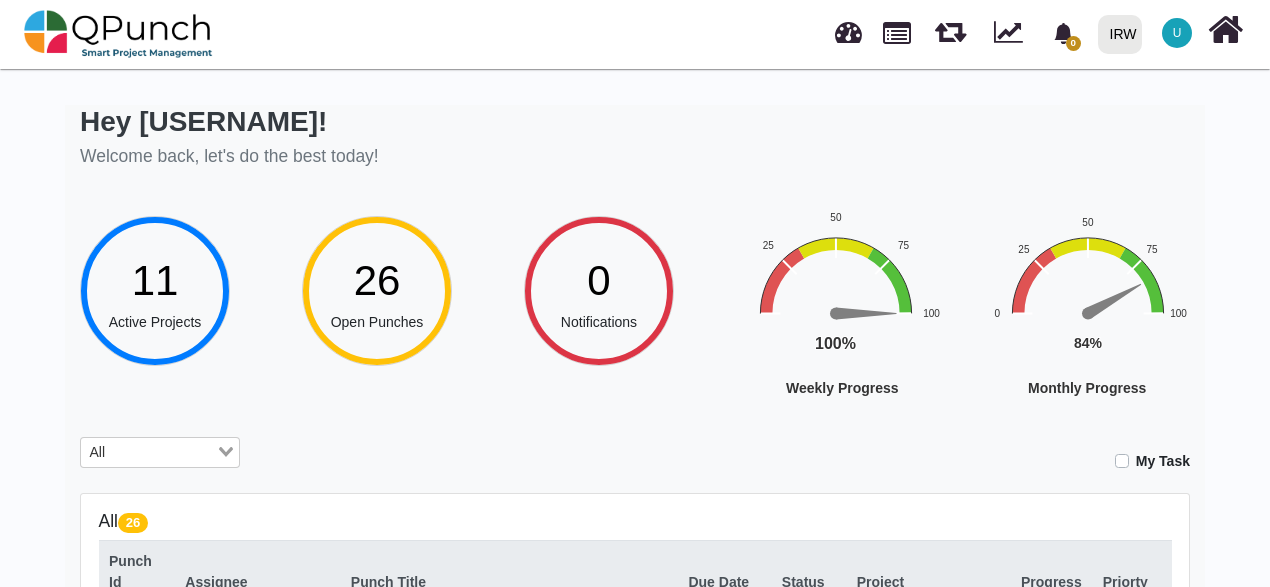 click on "Loading..." at bounding box center [227, 451] 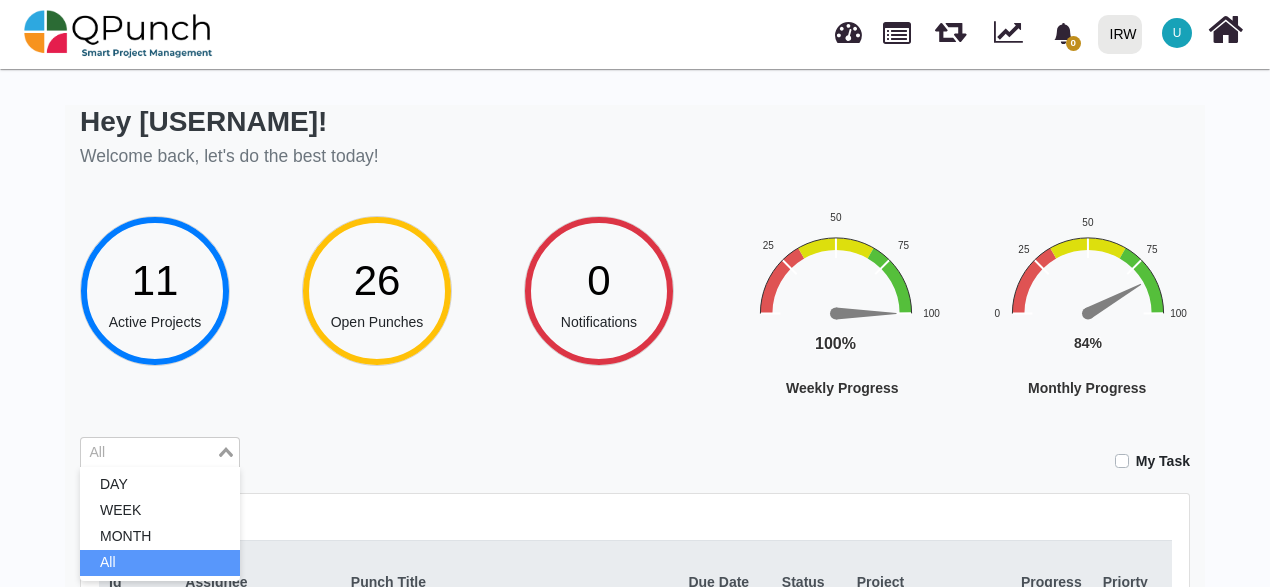 click on "Loading..." at bounding box center (227, 451) 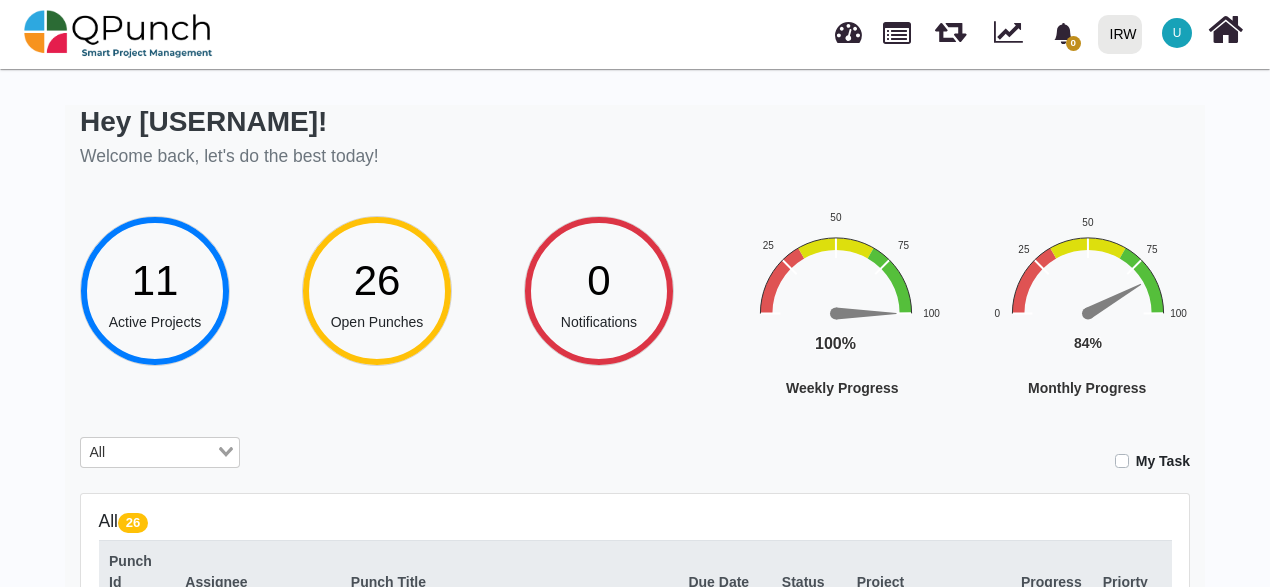 click on "Loading..." at bounding box center [227, 451] 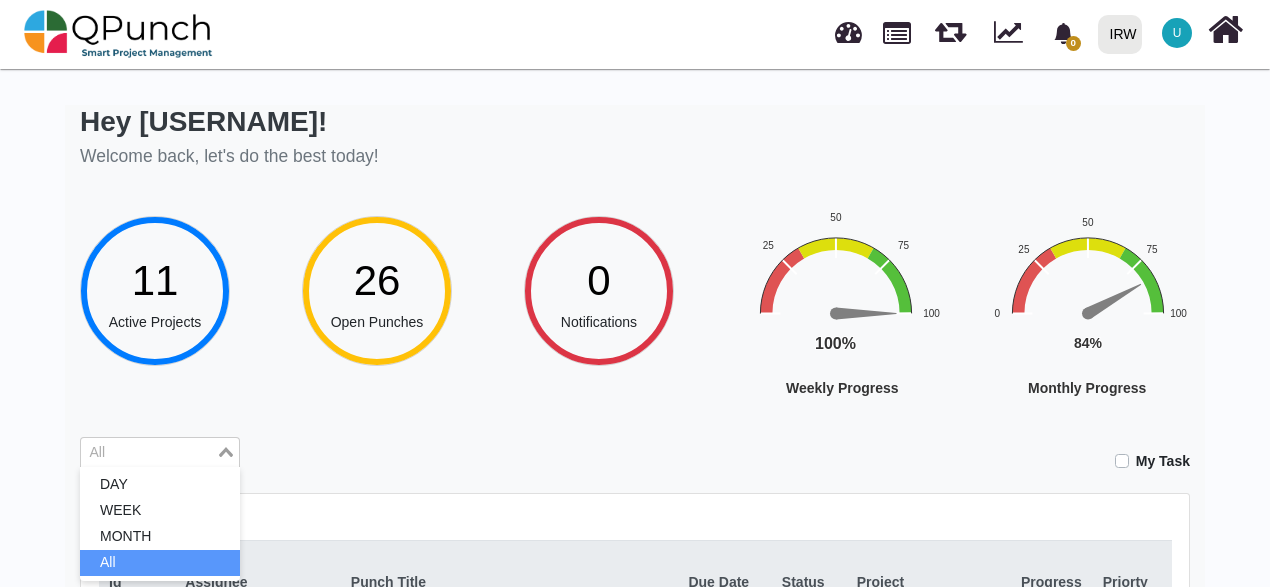click 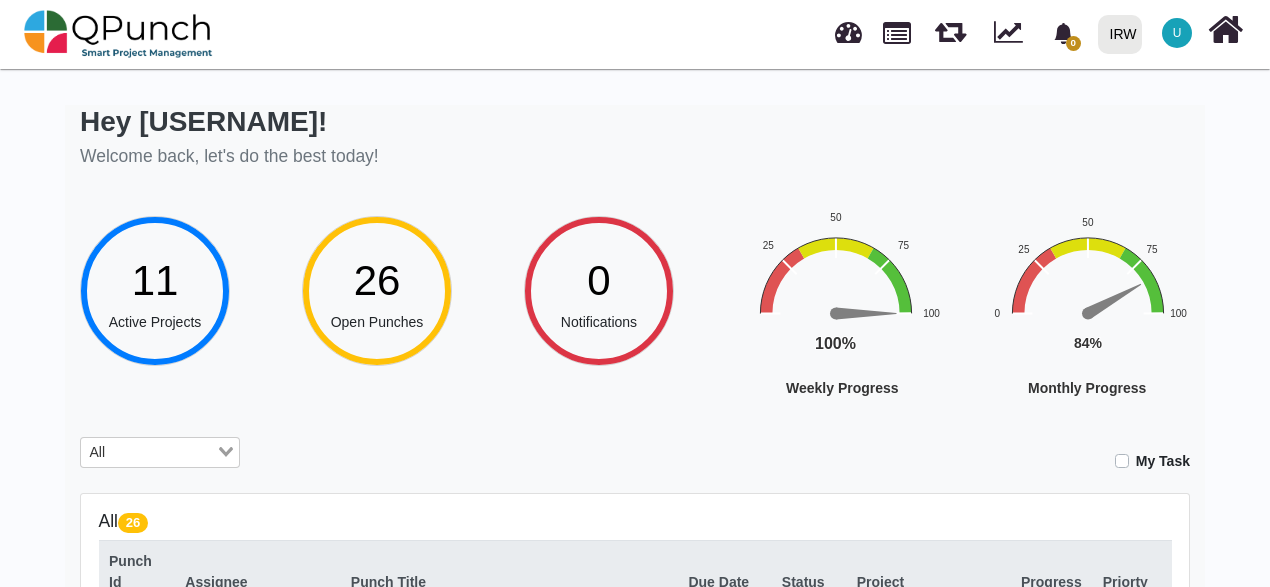 click on "Loading..." at bounding box center [227, 451] 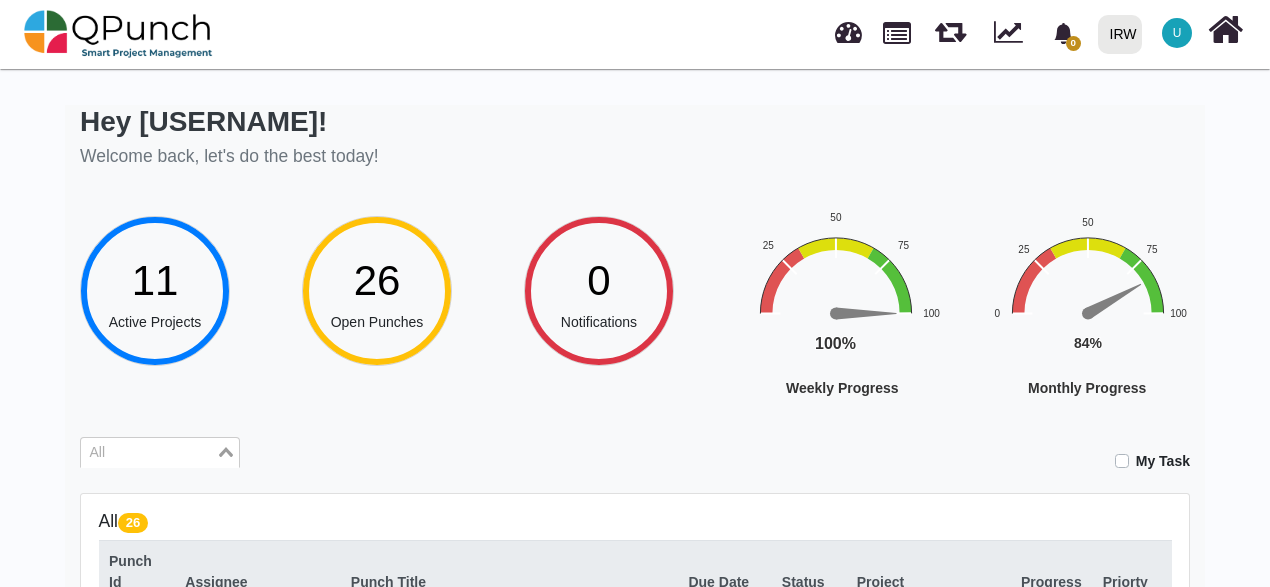 click on "All
Loading..." at bounding box center (160, 453) 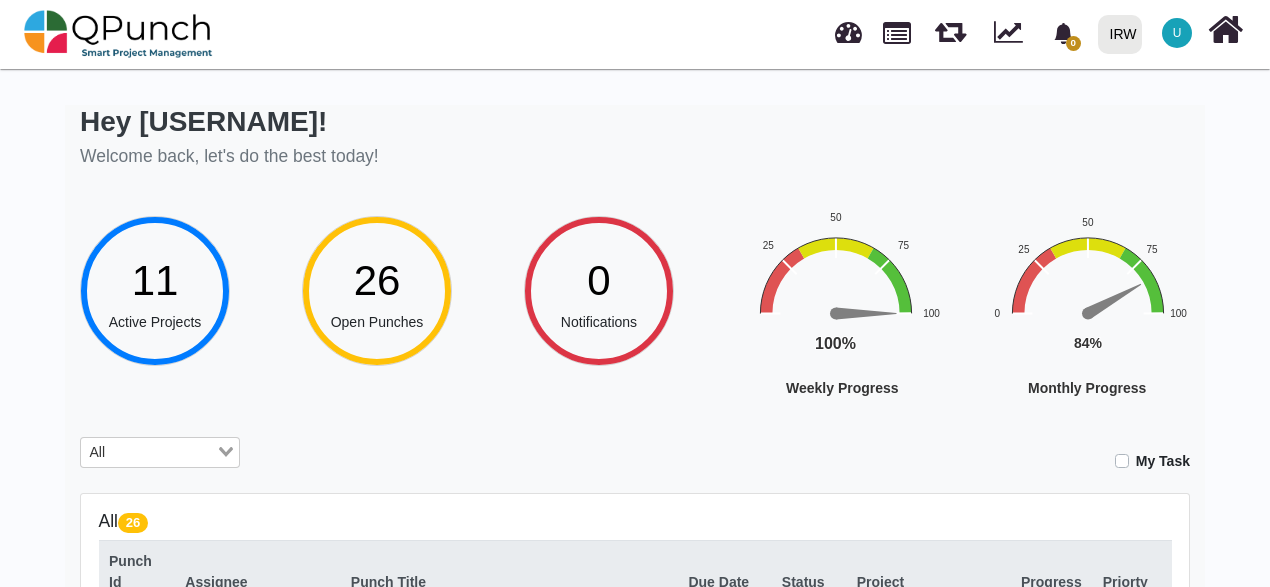 click 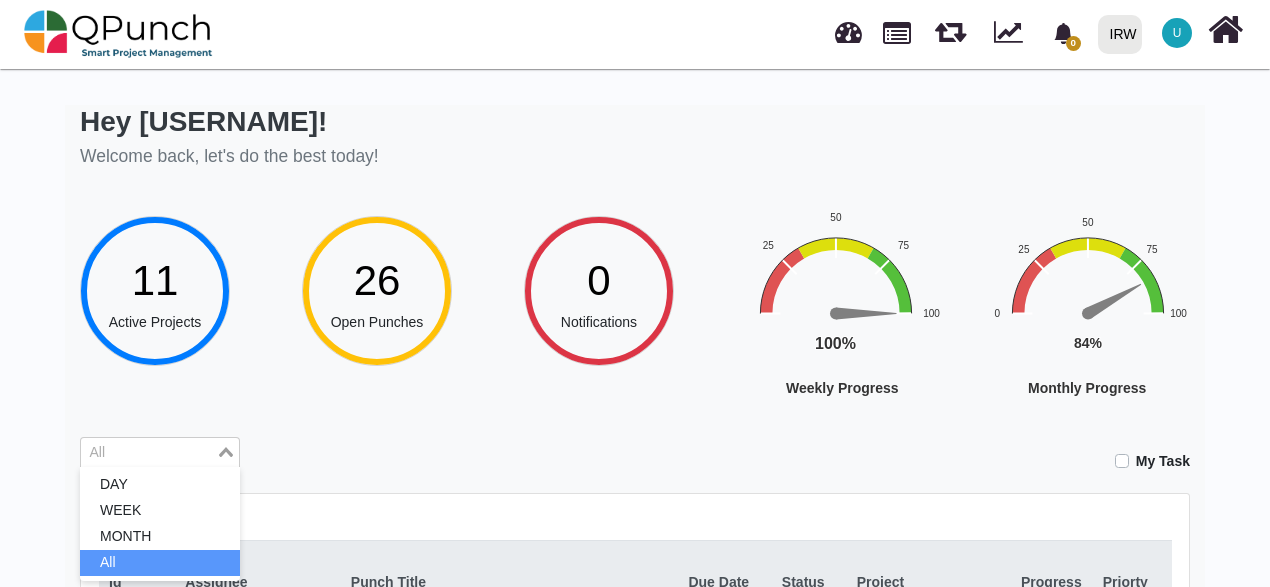 click 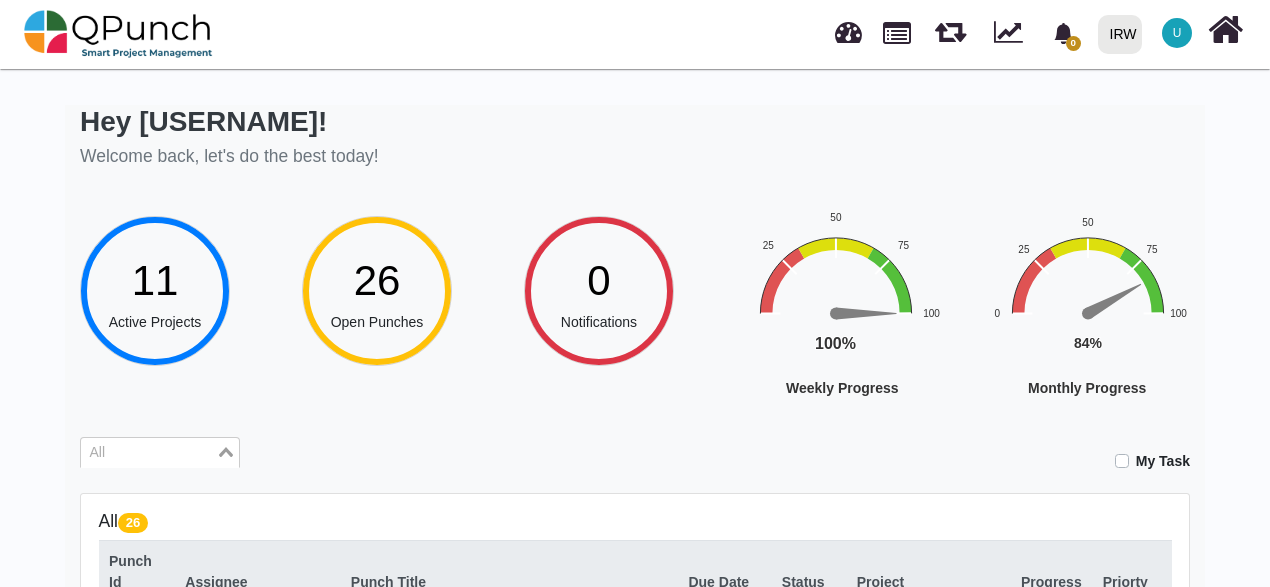 click 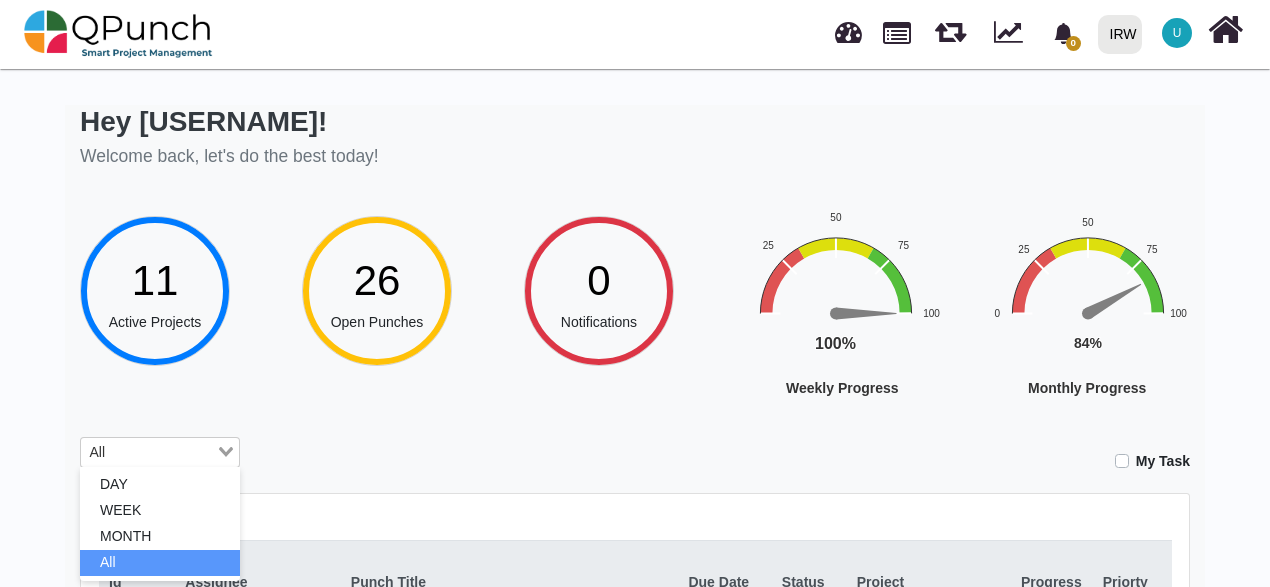 click 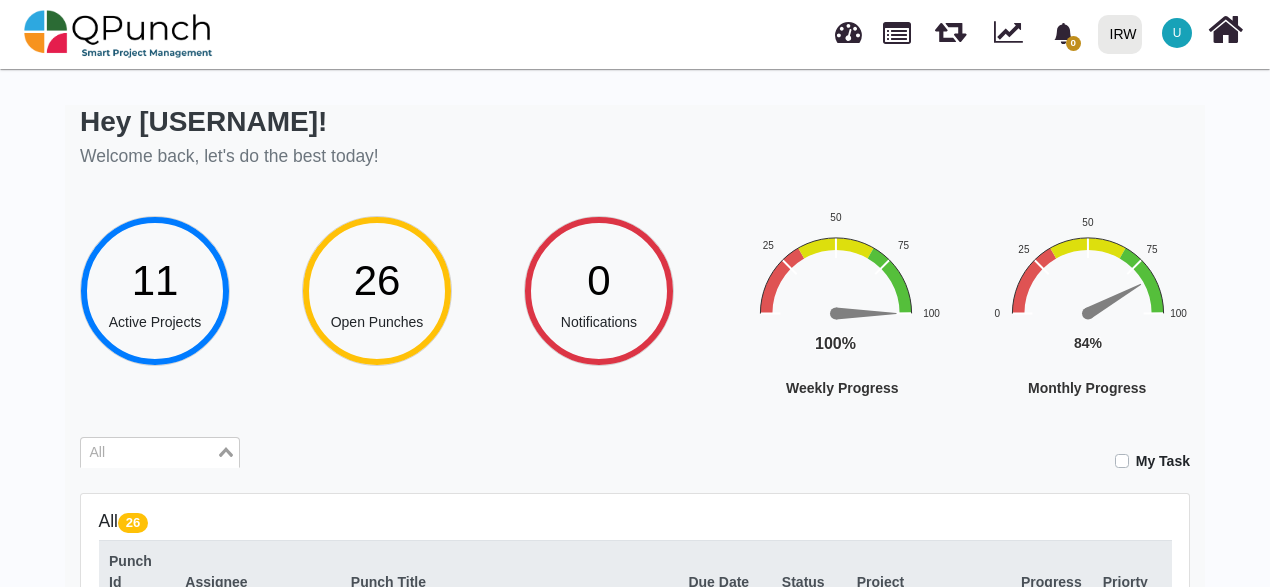 click 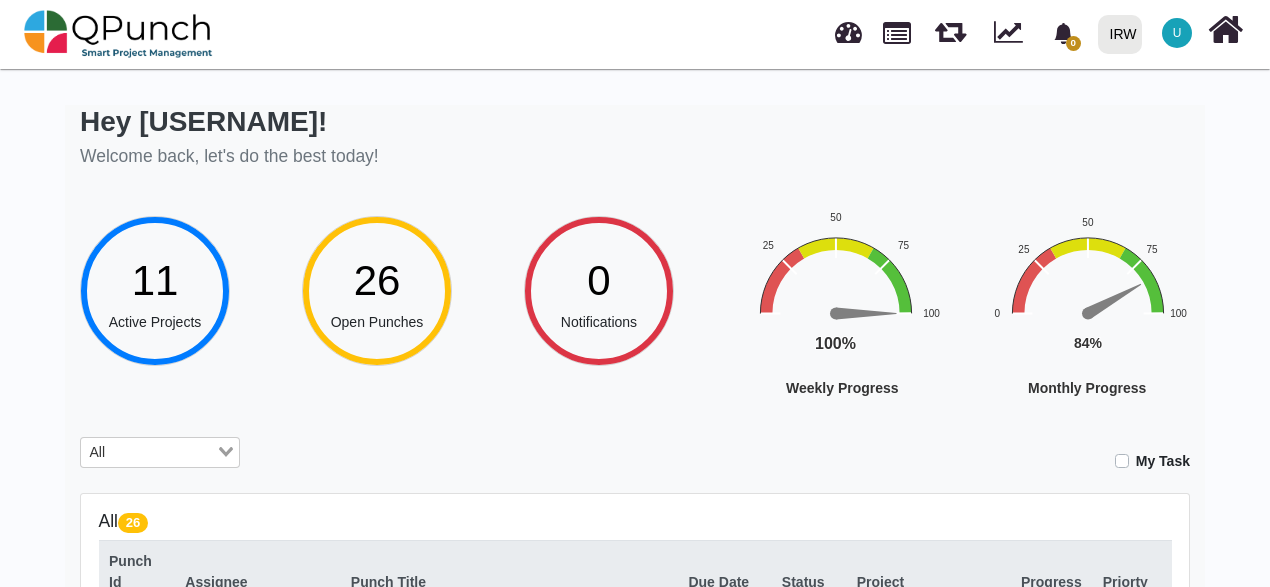 click 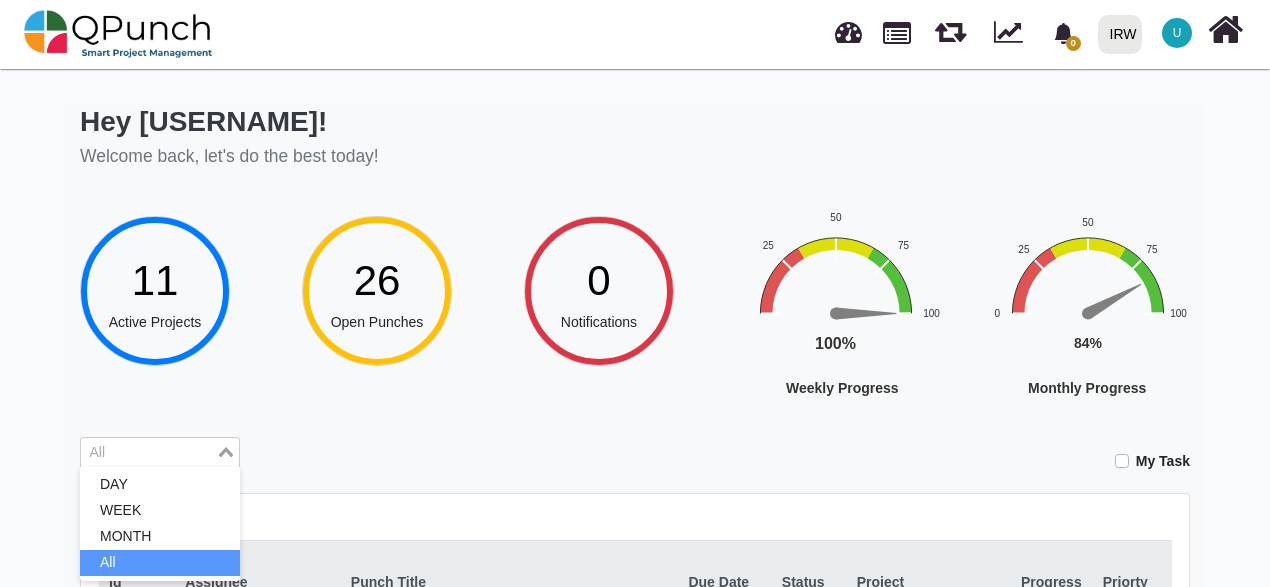 click 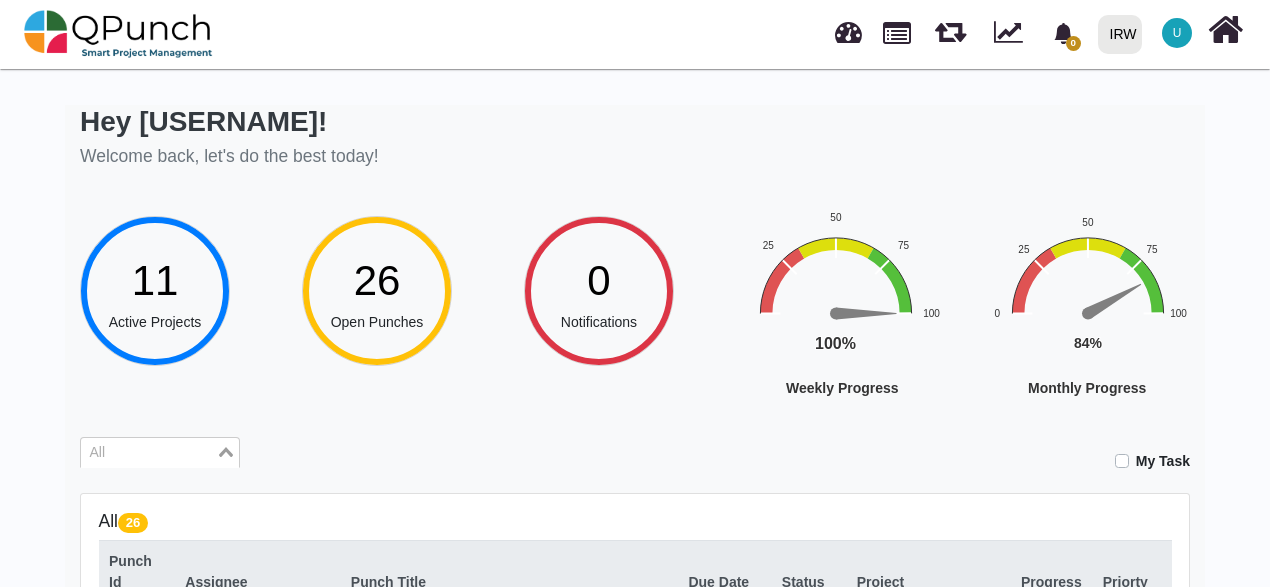 click 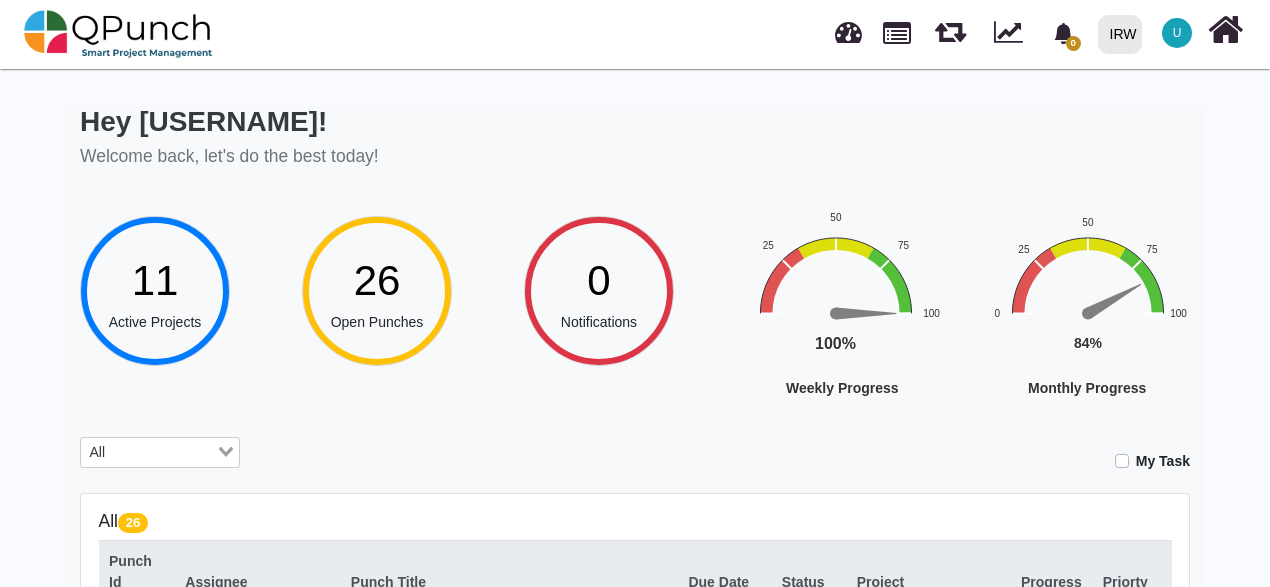 click 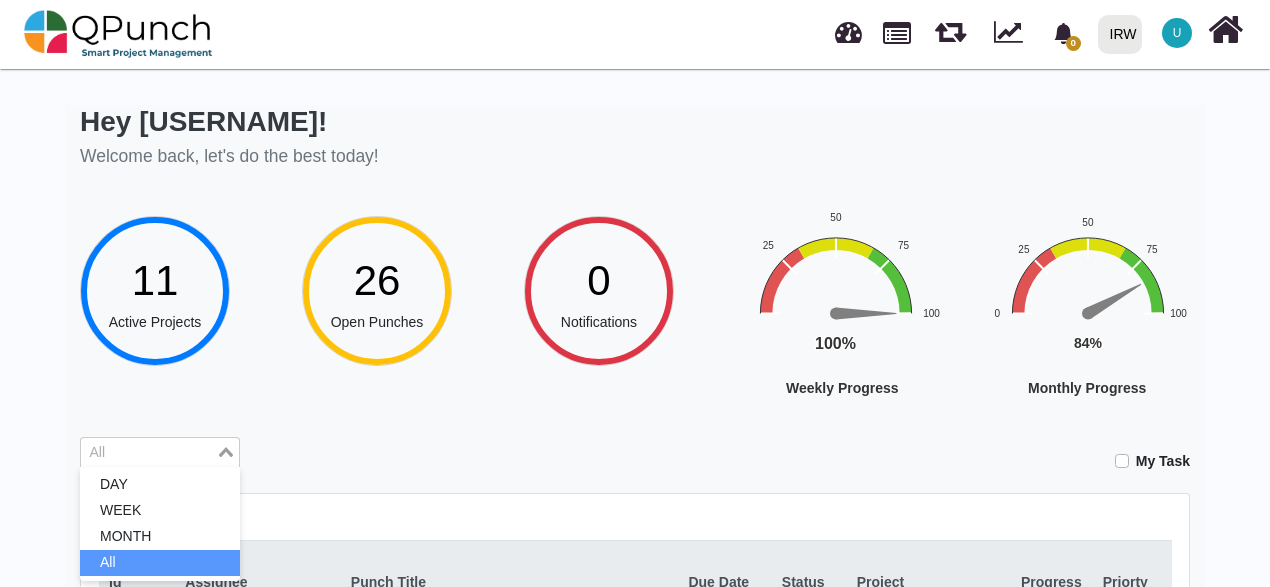 click 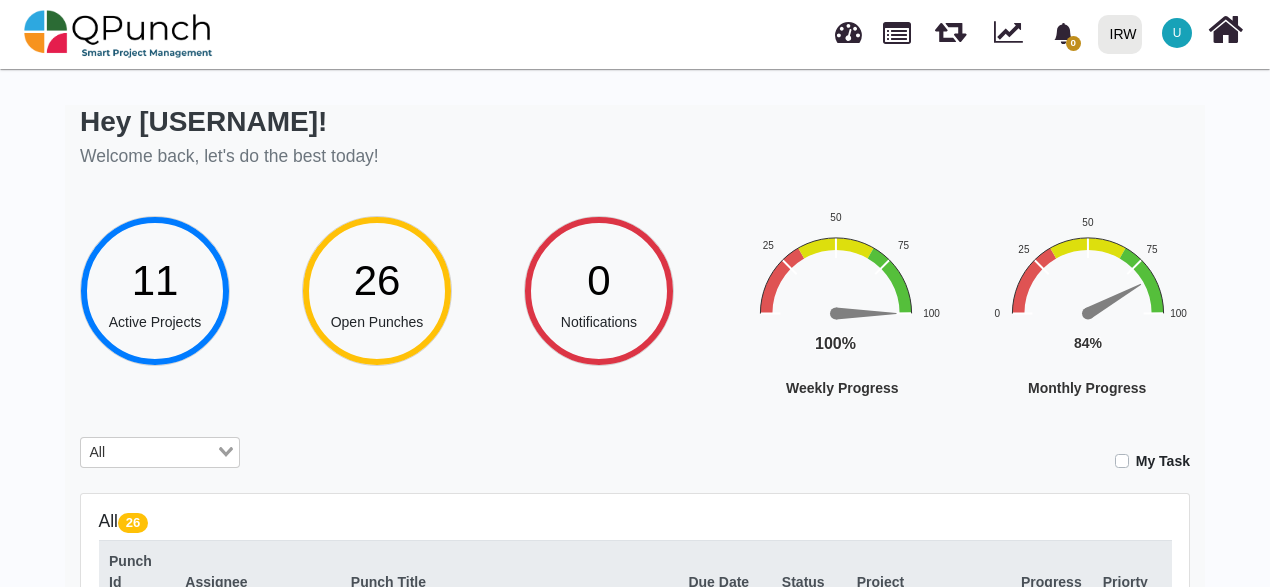 click 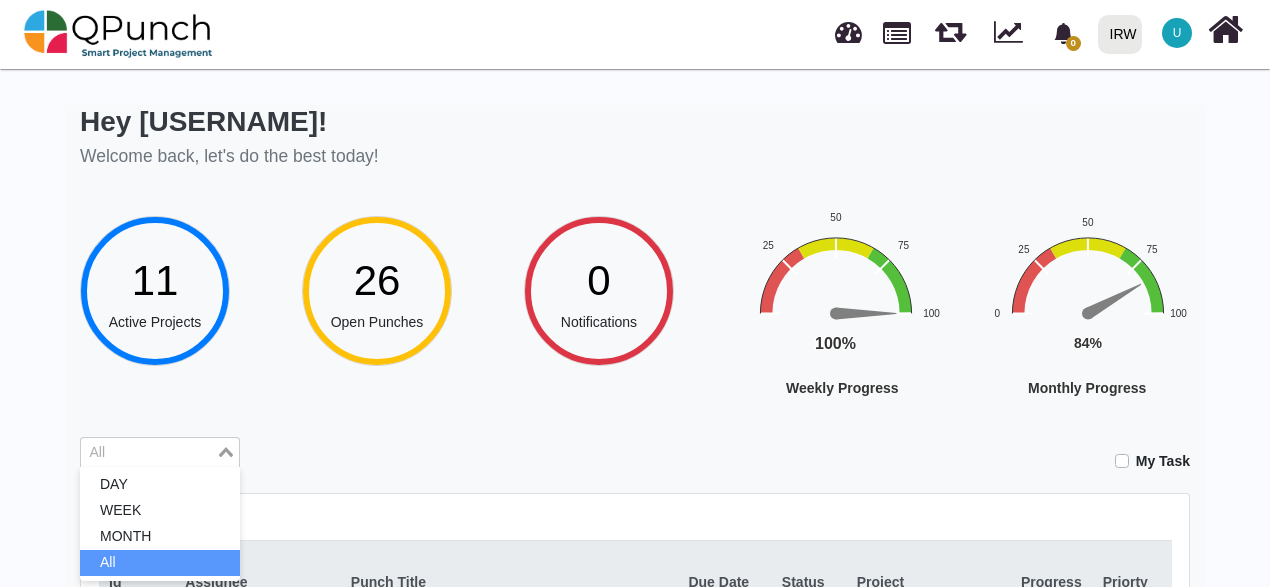 click 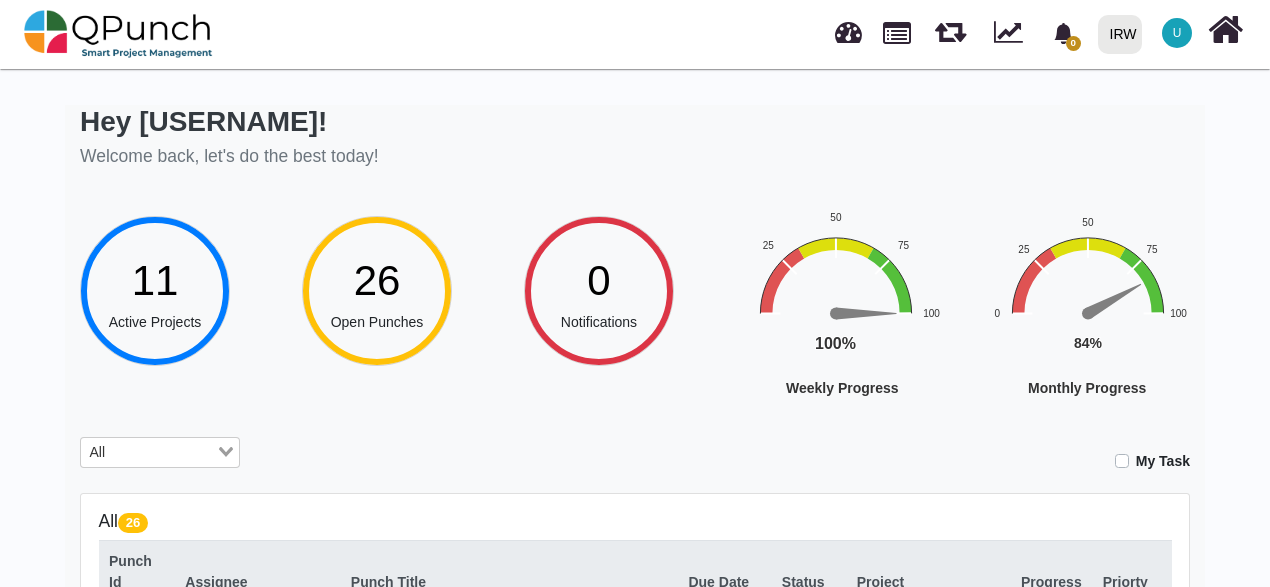 click 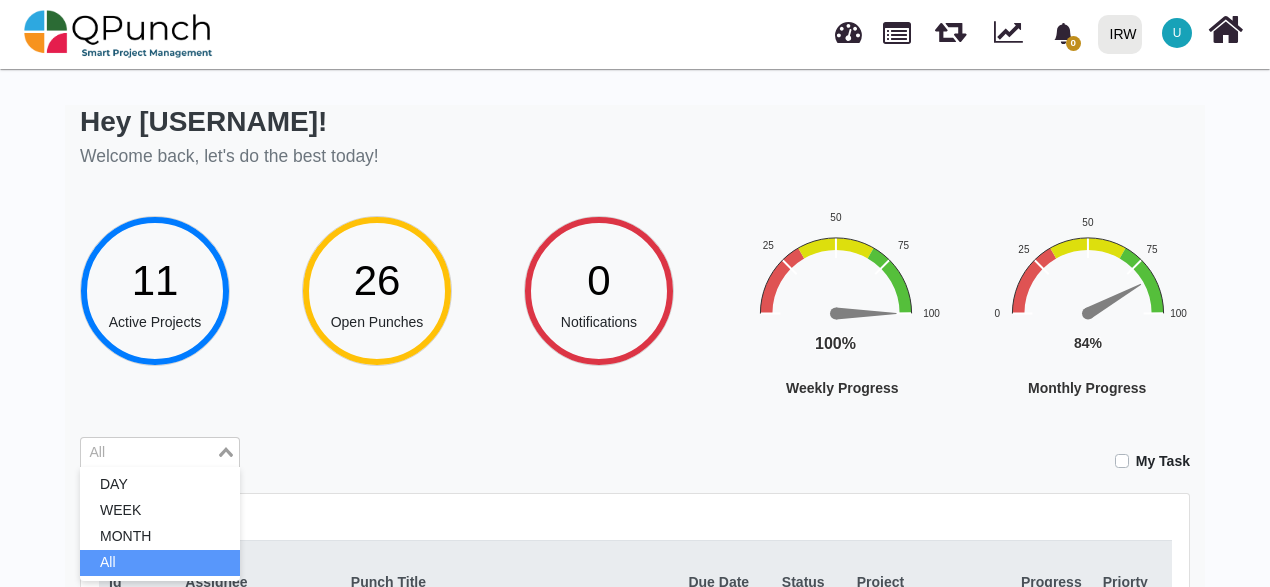 click 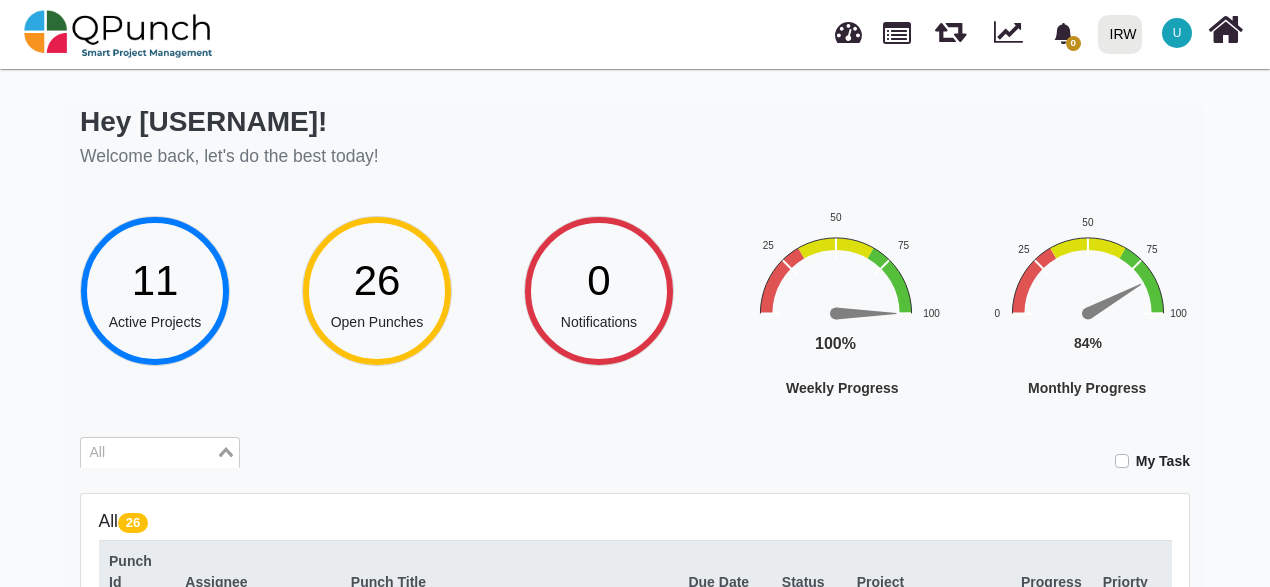 click 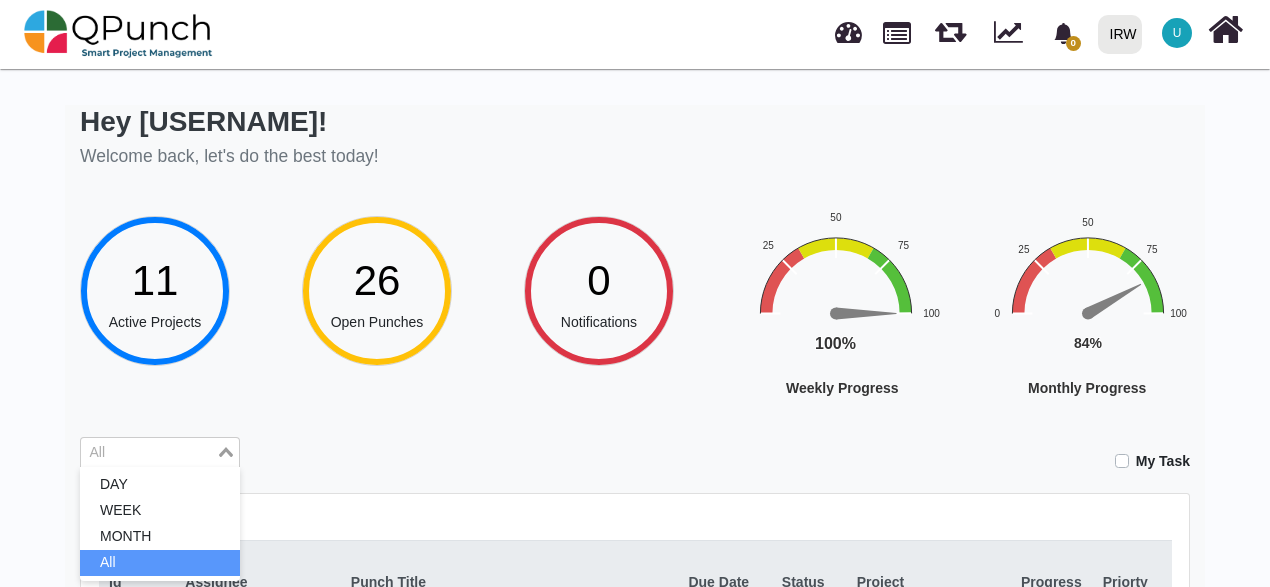click 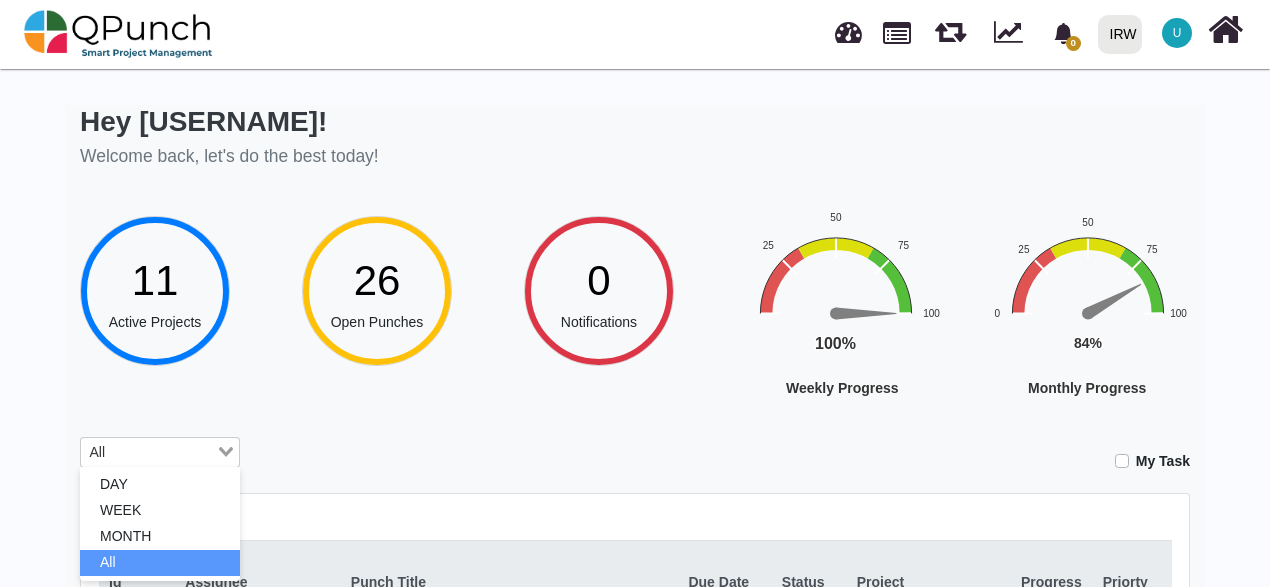 click 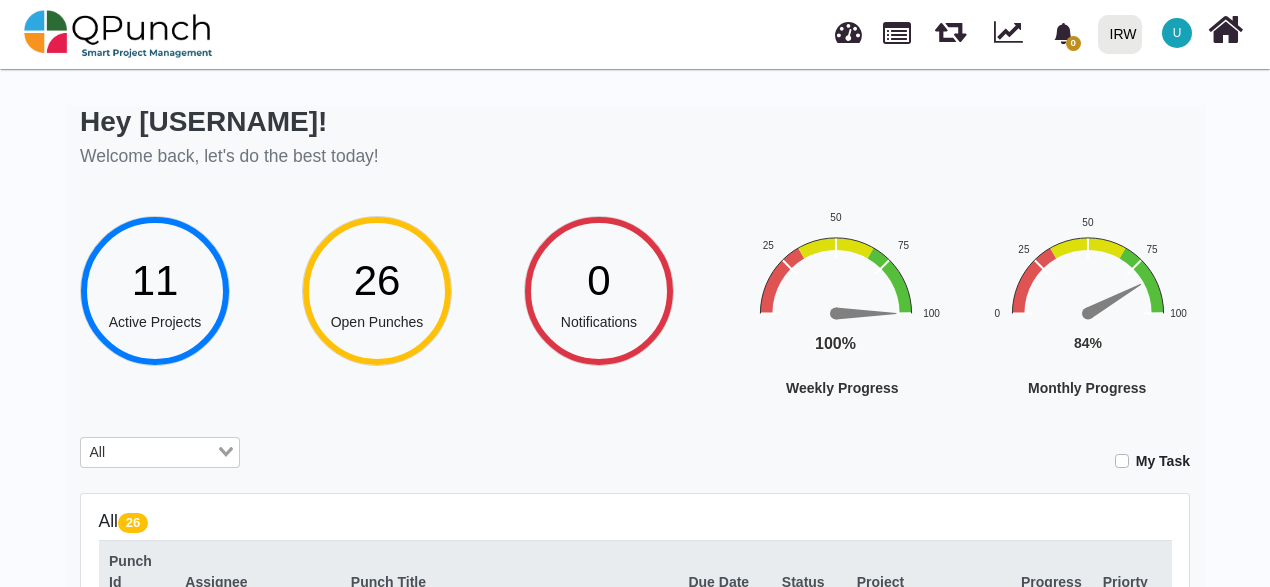 click 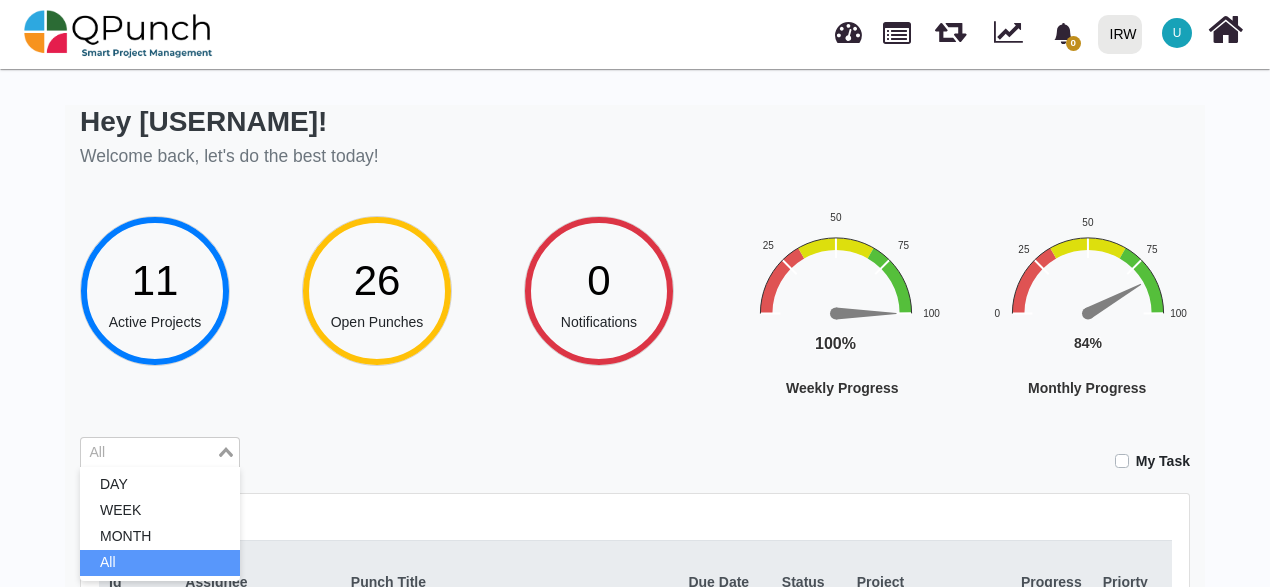 click 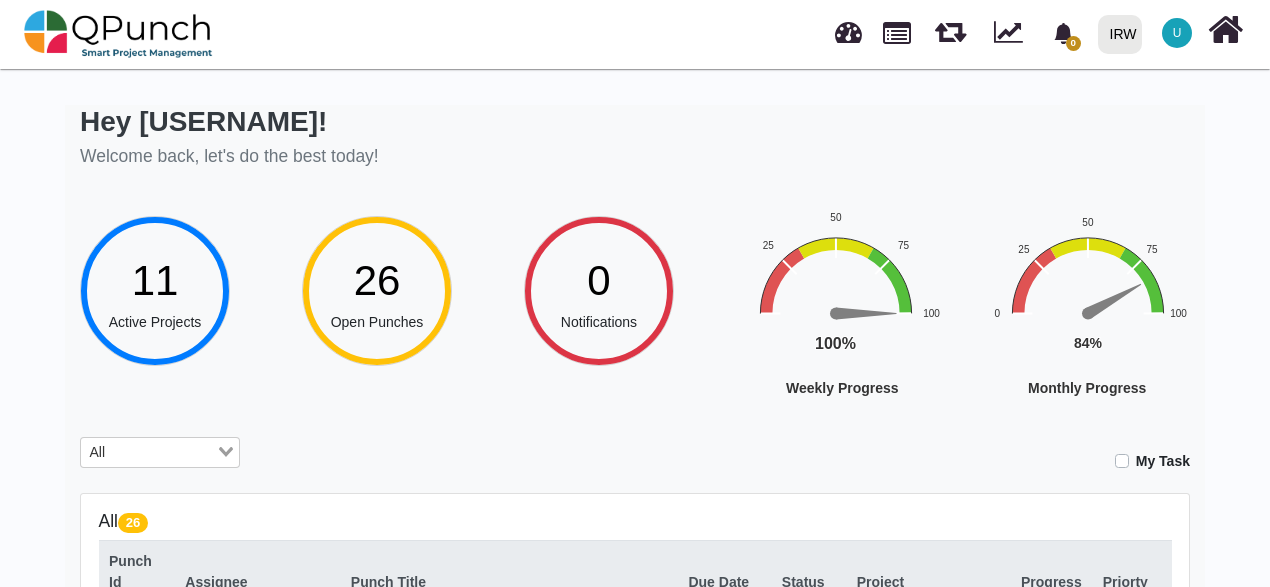 click on "Hey Usman.ali!
Welcome back, let's do the best today!
11 Active Projects   26 Open Punches   0 Notifications   Weekly Progress Chart with 1 data point. The chart has 1 Y axis displaying values. Data ranges from 0 to 100. Created with Highcharts 12.0.2 100% ​ 100% Weekly Progress 0 25 50 75 100 End of interactive chart.   Monthly Progress Chart with 1 data point. The chart has 1 Y axis displaying values. Data ranges from 0 to 100. Created with Highcharts 12.0.2 84% ​ 84% Monthly Progress 0 25 50 75 100 End of interactive chart.
All
Loading...       My Task
All
26   Punch Id Assignee Punch Title Due Date Status Project Progress Priorty
79877
Usman.ali(Assignee)
SSO Redirection for Logged-out User
28-Apr-2025 Closed Supply Chain Portal 100
Medium
23-Apr-2025 Closed 100" at bounding box center (635, 628) 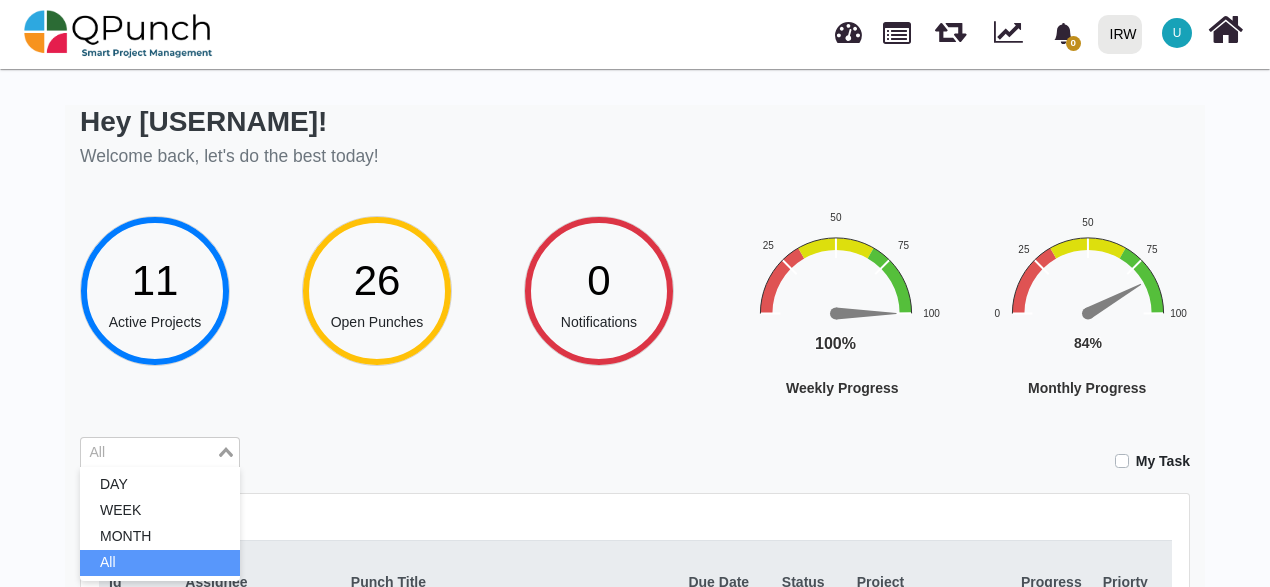 click 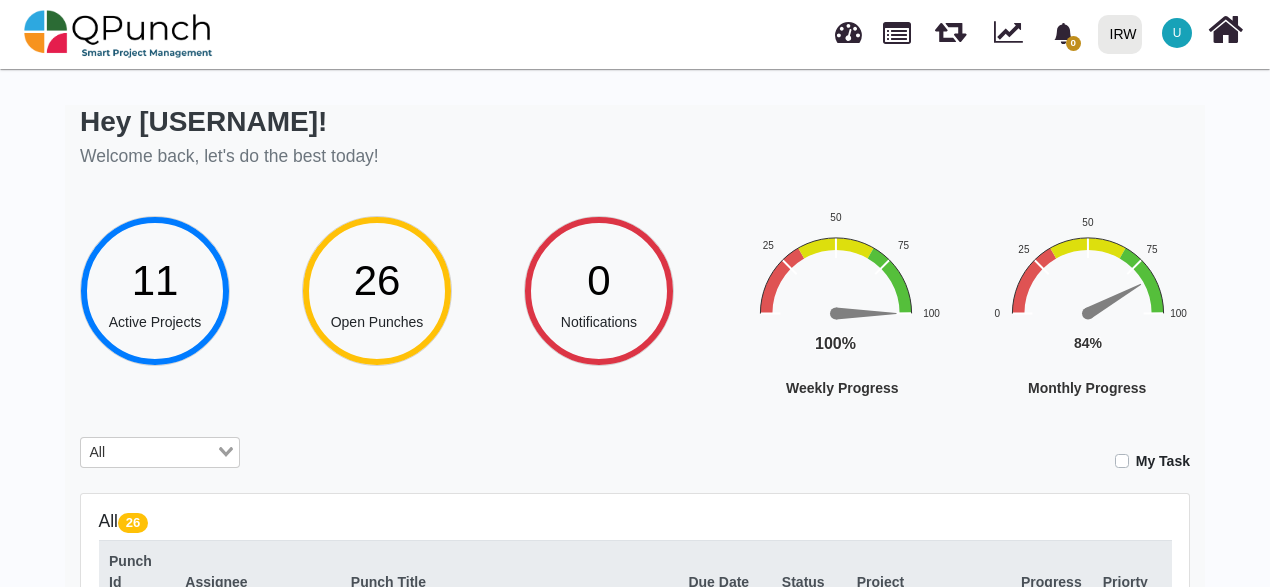click 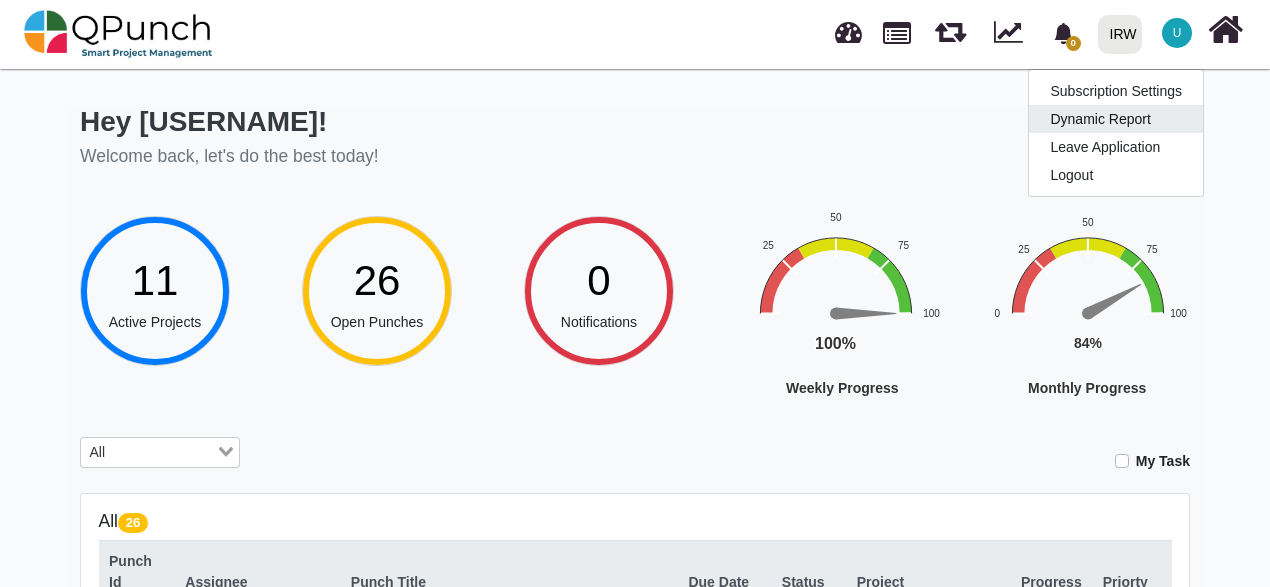 click on "Dynamic Report" at bounding box center [1116, 119] 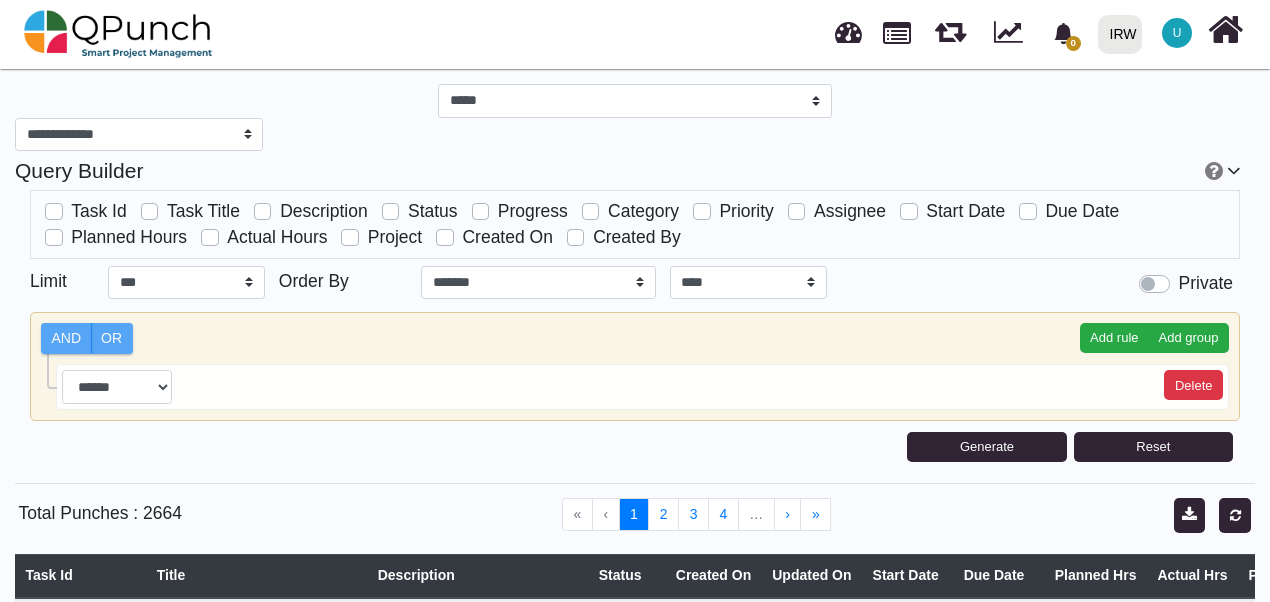 select on "***" 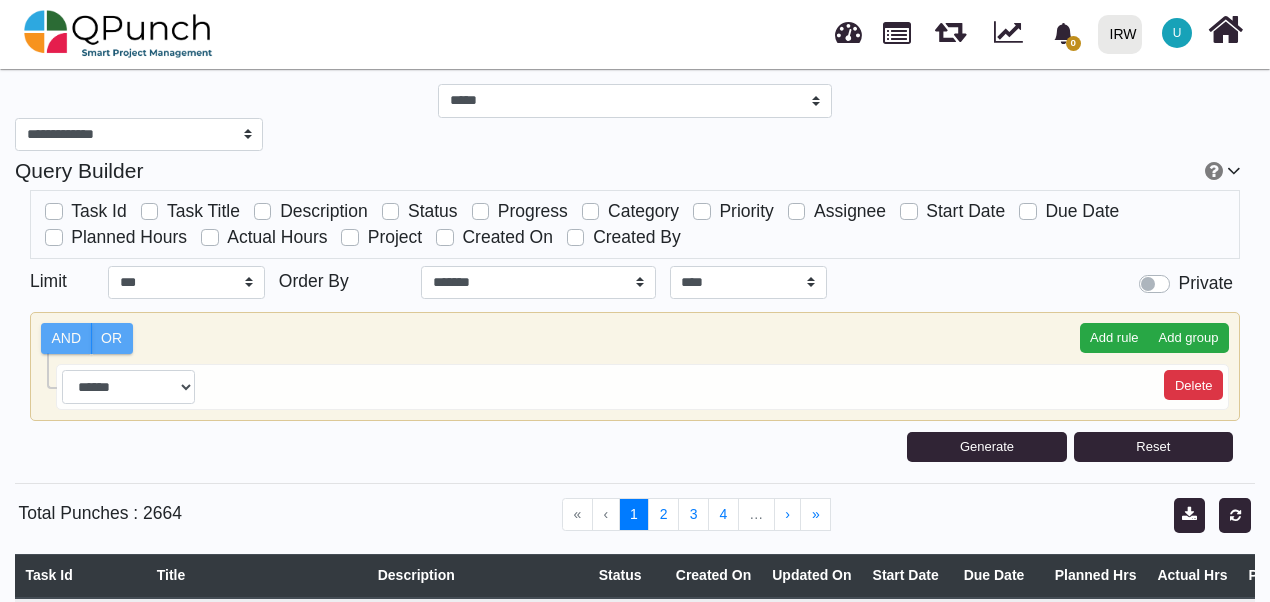 scroll, scrollTop: 0, scrollLeft: 0, axis: both 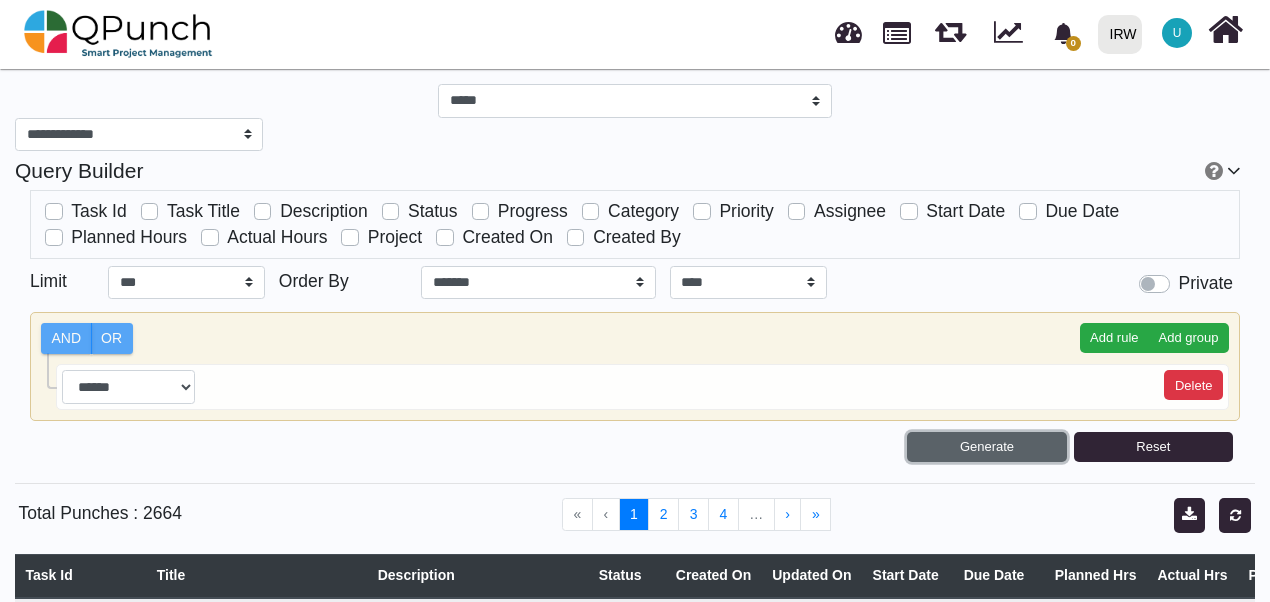 click on "Generate" at bounding box center (986, 447) 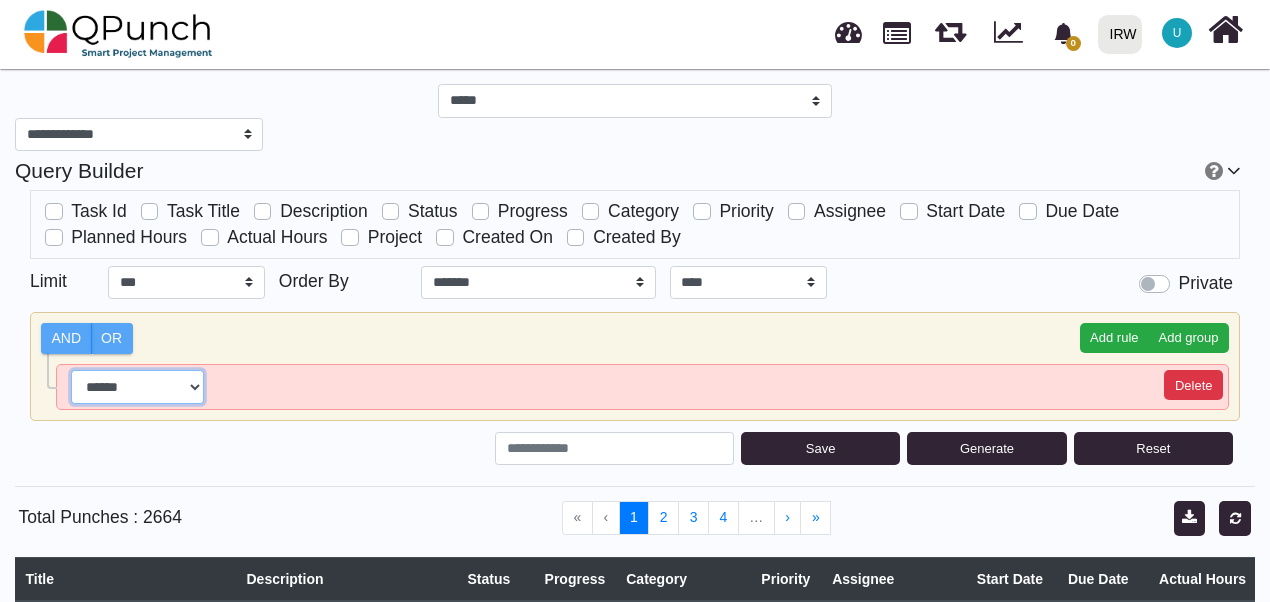 click on "**********" at bounding box center [137, 387] 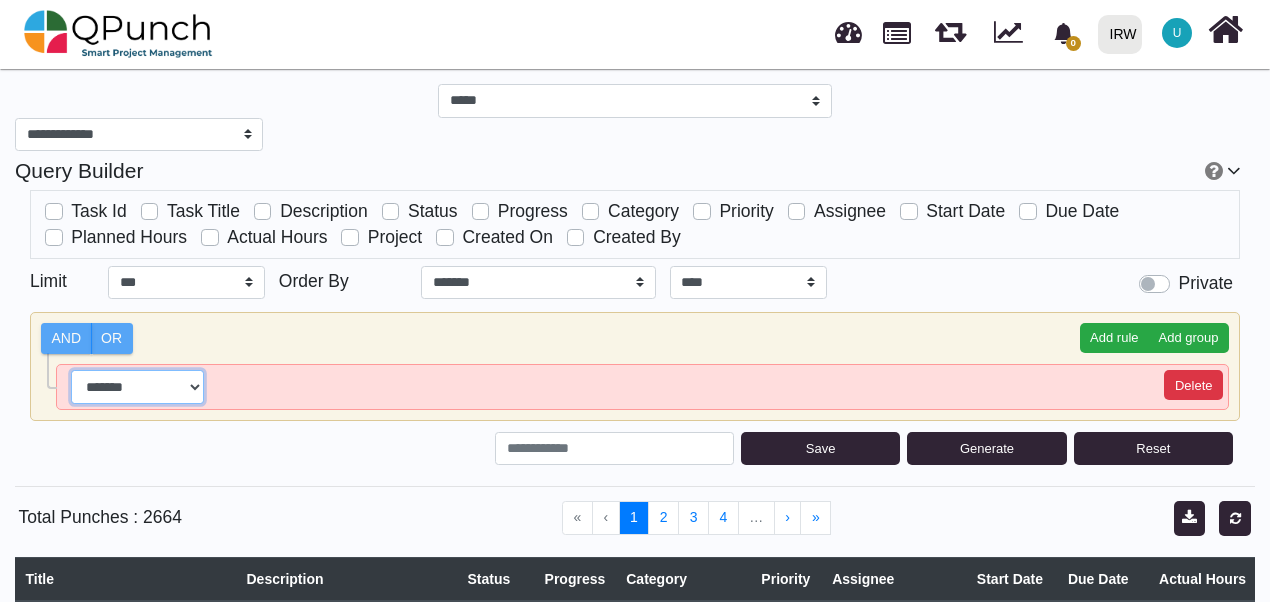 click on "**********" at bounding box center (137, 387) 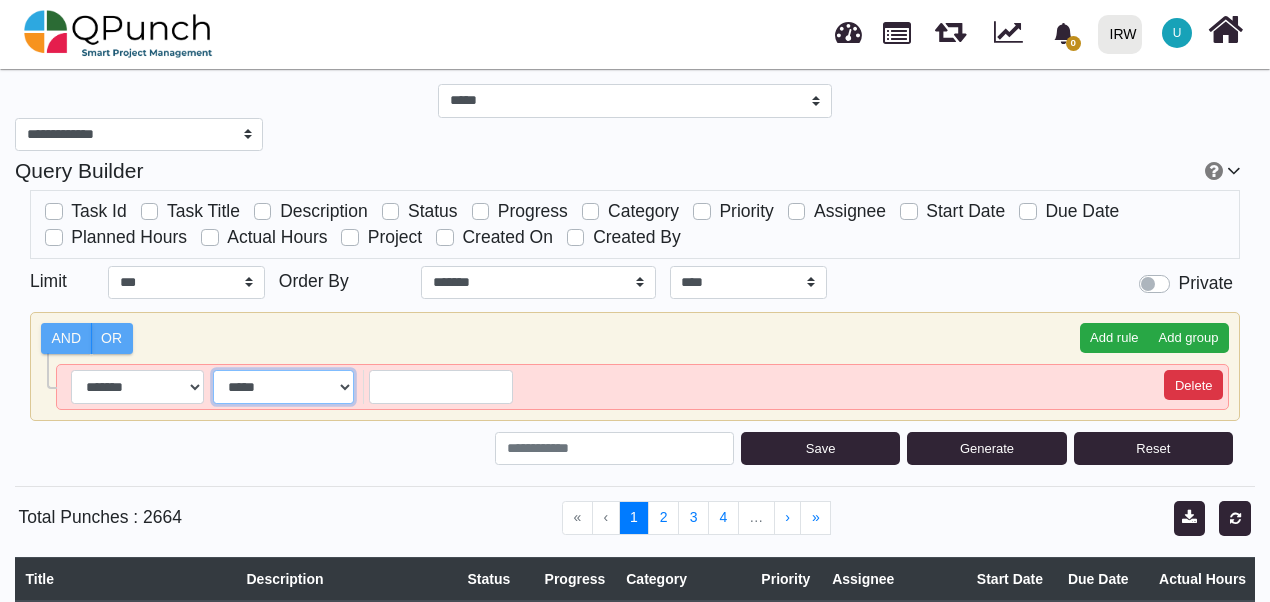 click on "**********" at bounding box center (284, 387) 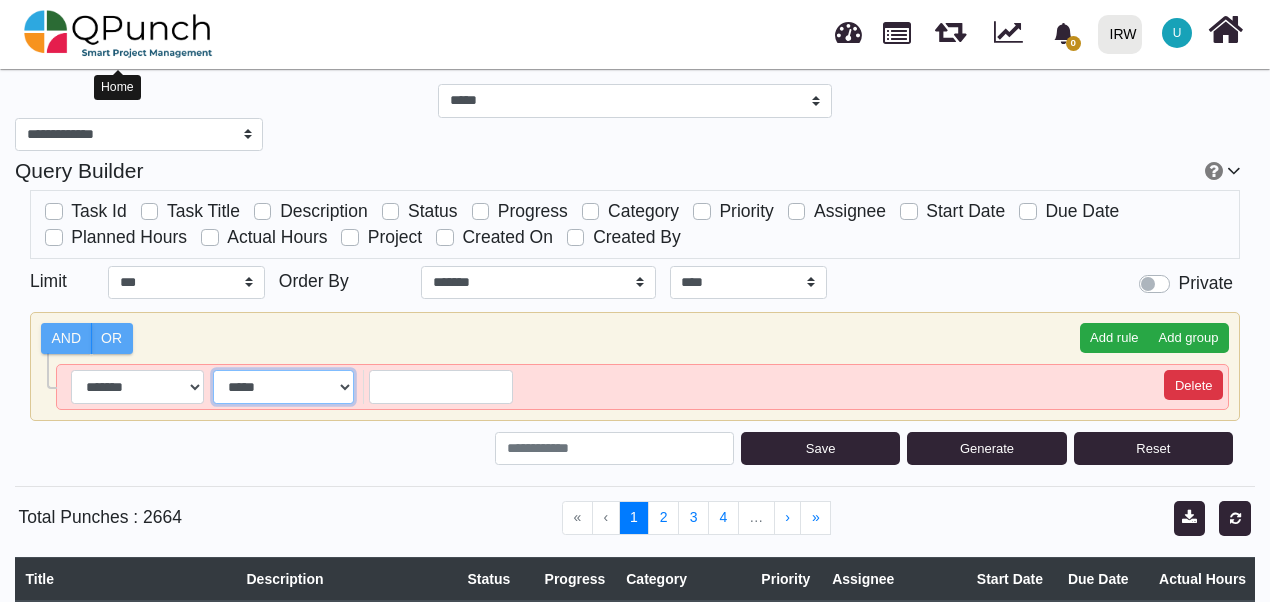 click on "**********" at bounding box center [284, 387] 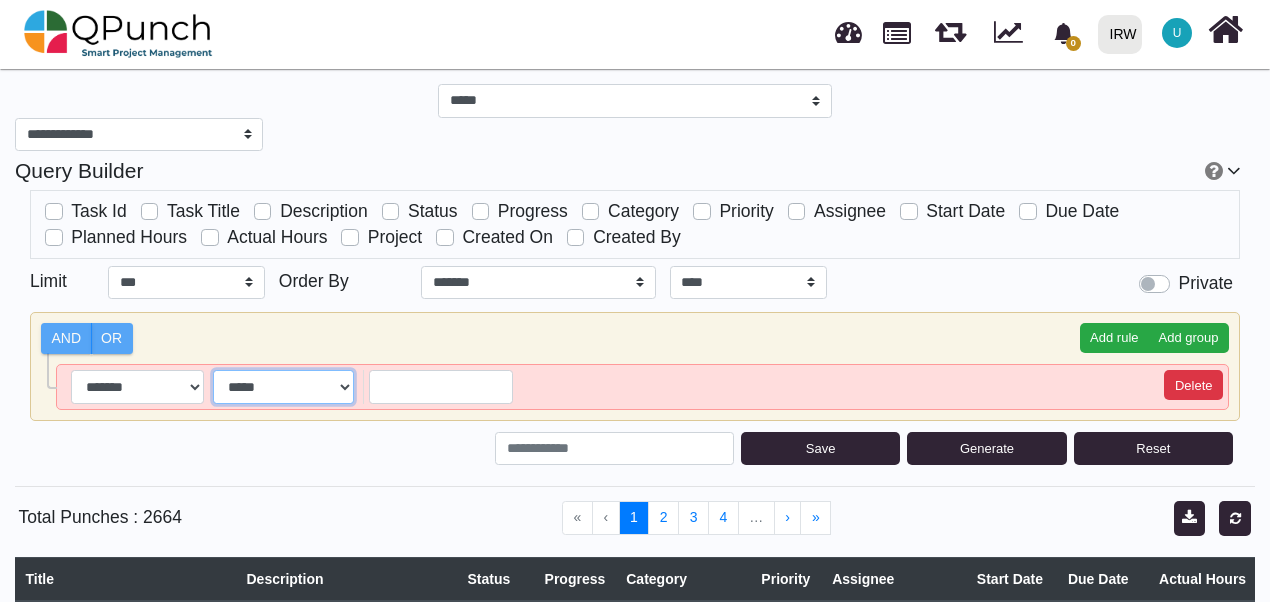click on "**********" at bounding box center [284, 387] 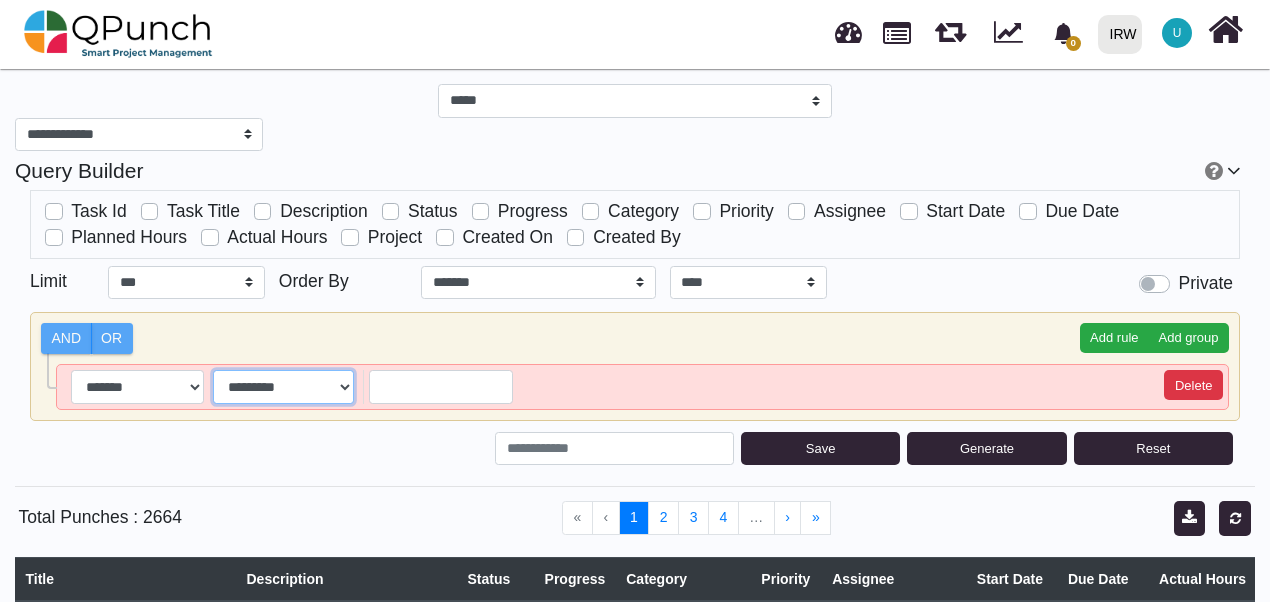 click on "**********" at bounding box center (284, 387) 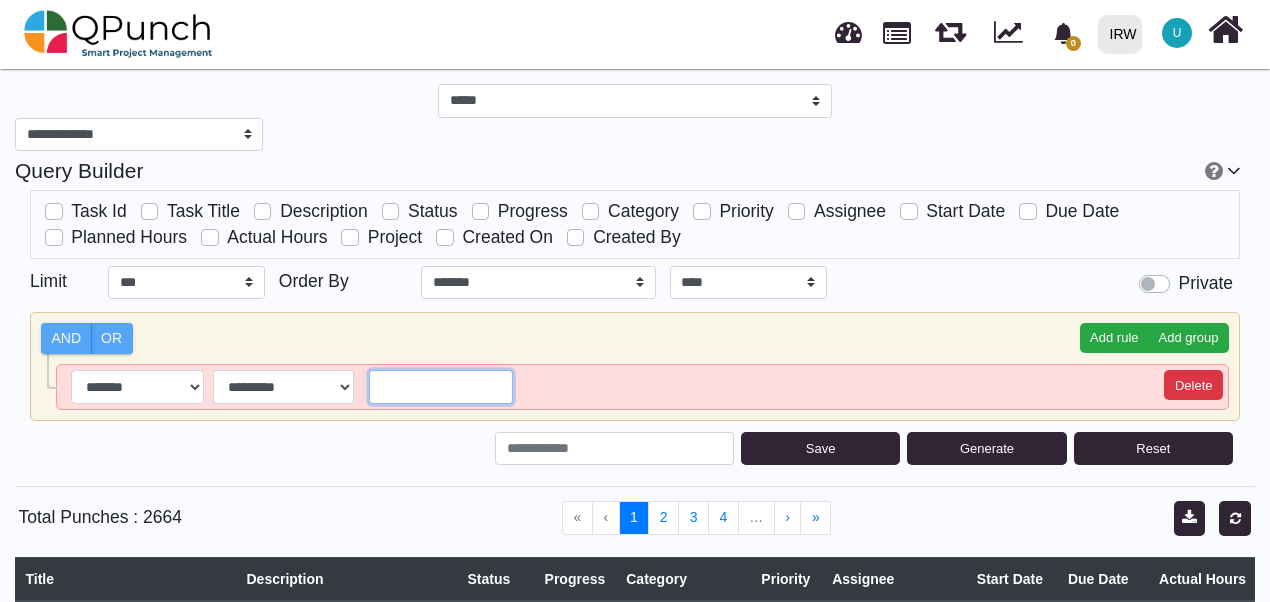 click at bounding box center [441, 387] 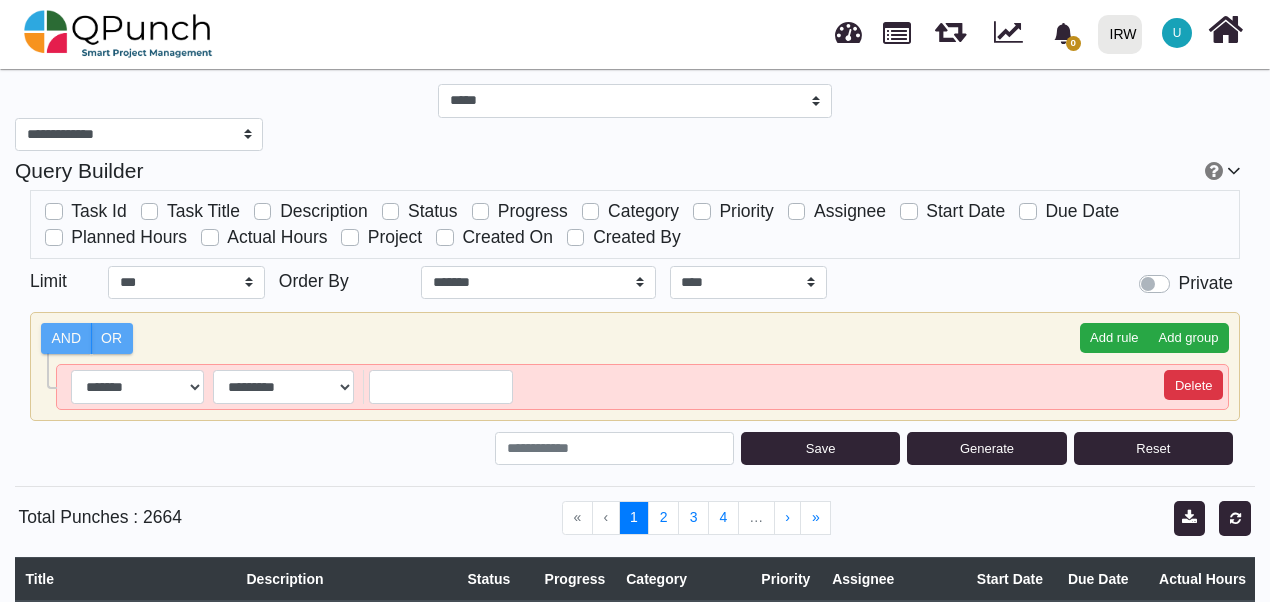 click on "**********" at bounding box center (642, 387) 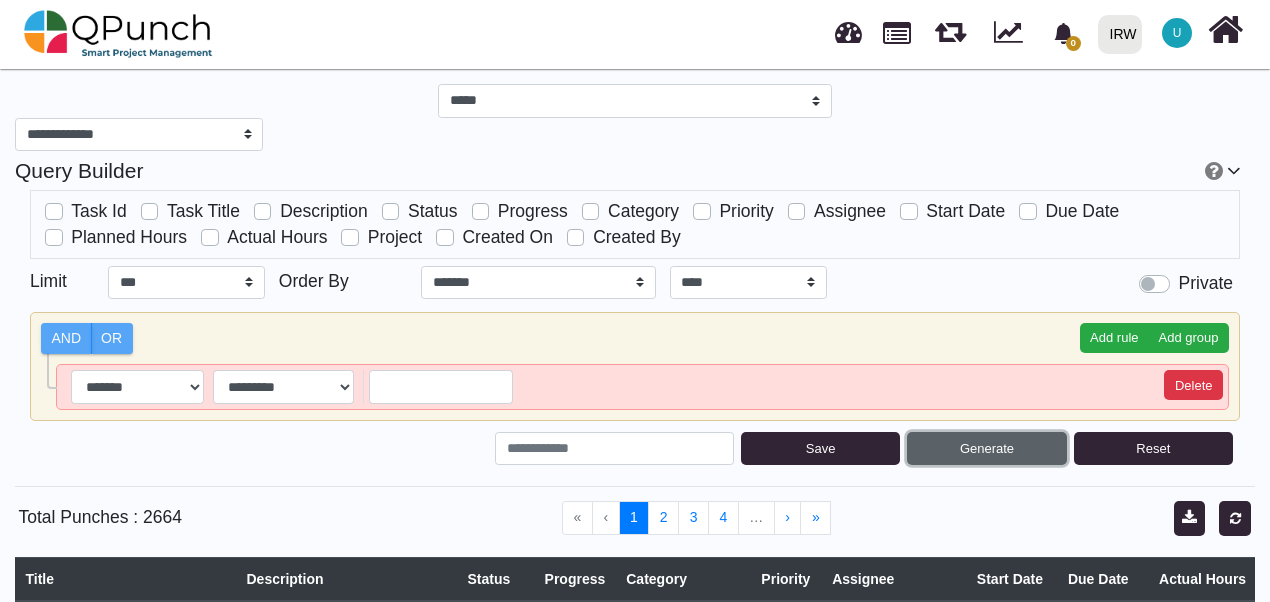 click on "Generate" at bounding box center [986, 449] 